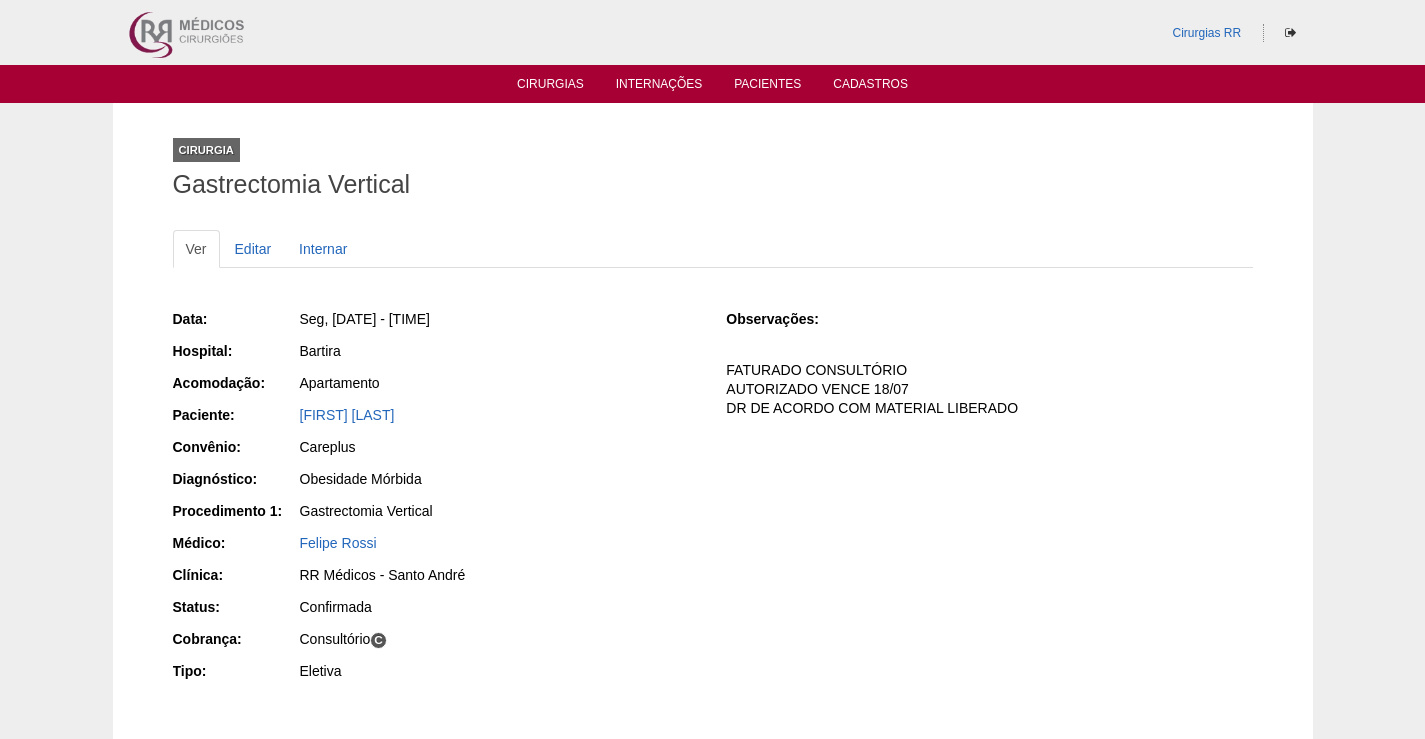 scroll, scrollTop: 0, scrollLeft: 0, axis: both 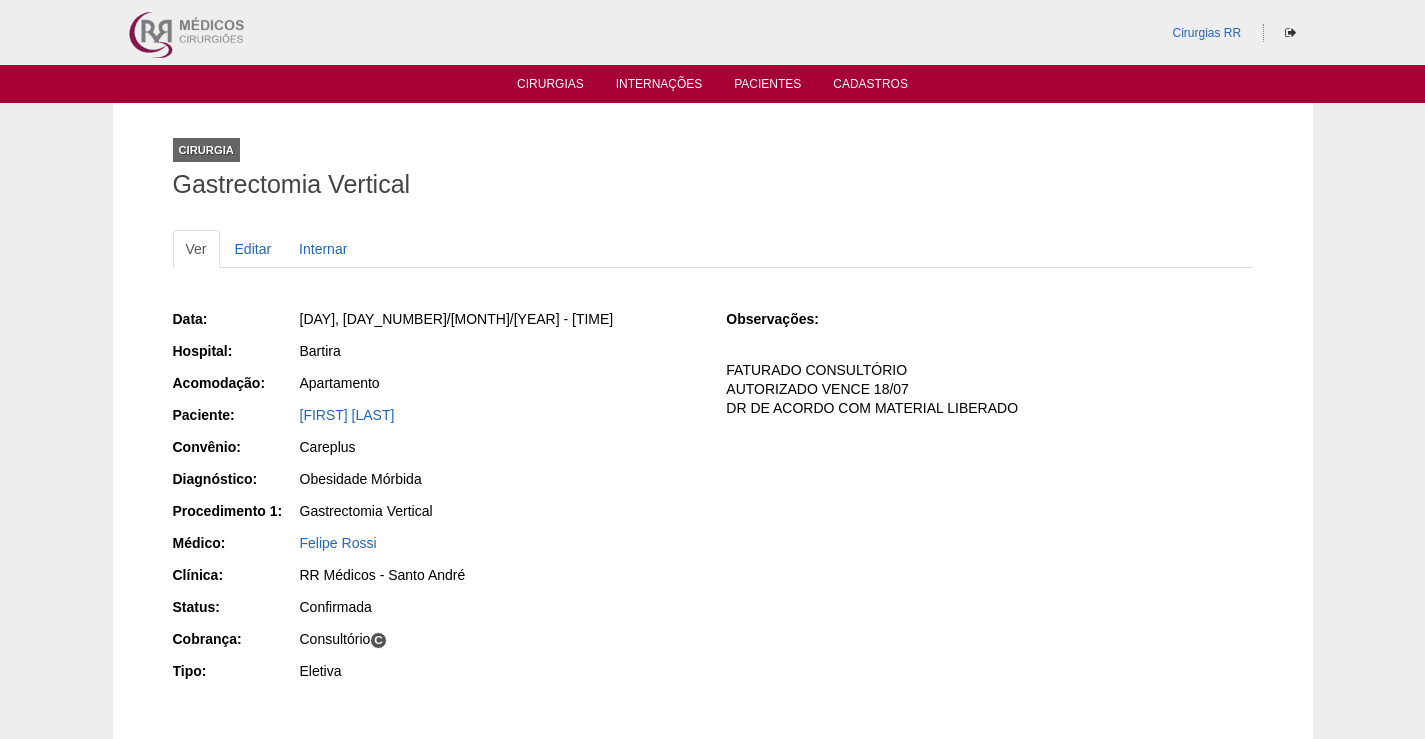 click on "[FIRST] [LAST]" at bounding box center (499, 415) 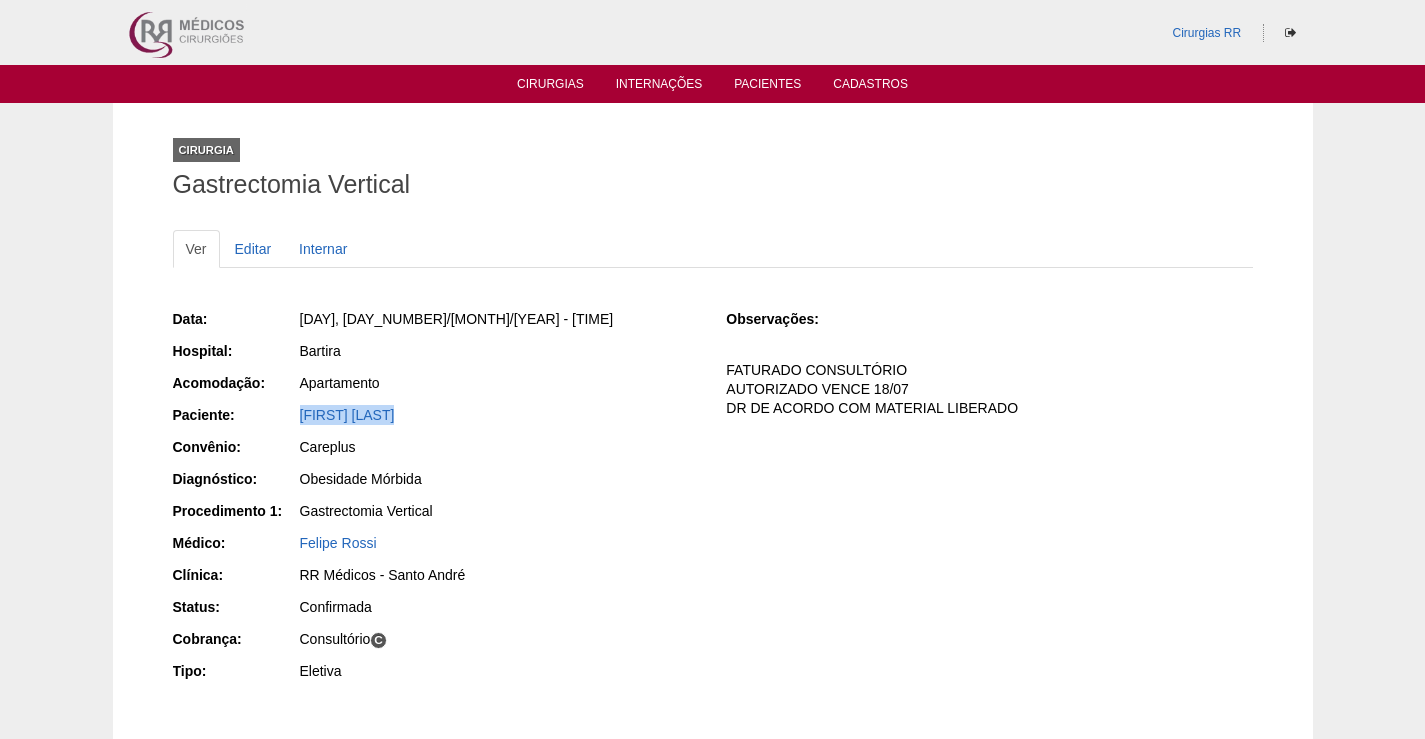 drag, startPoint x: 434, startPoint y: 411, endPoint x: 248, endPoint y: 402, distance: 186.21762 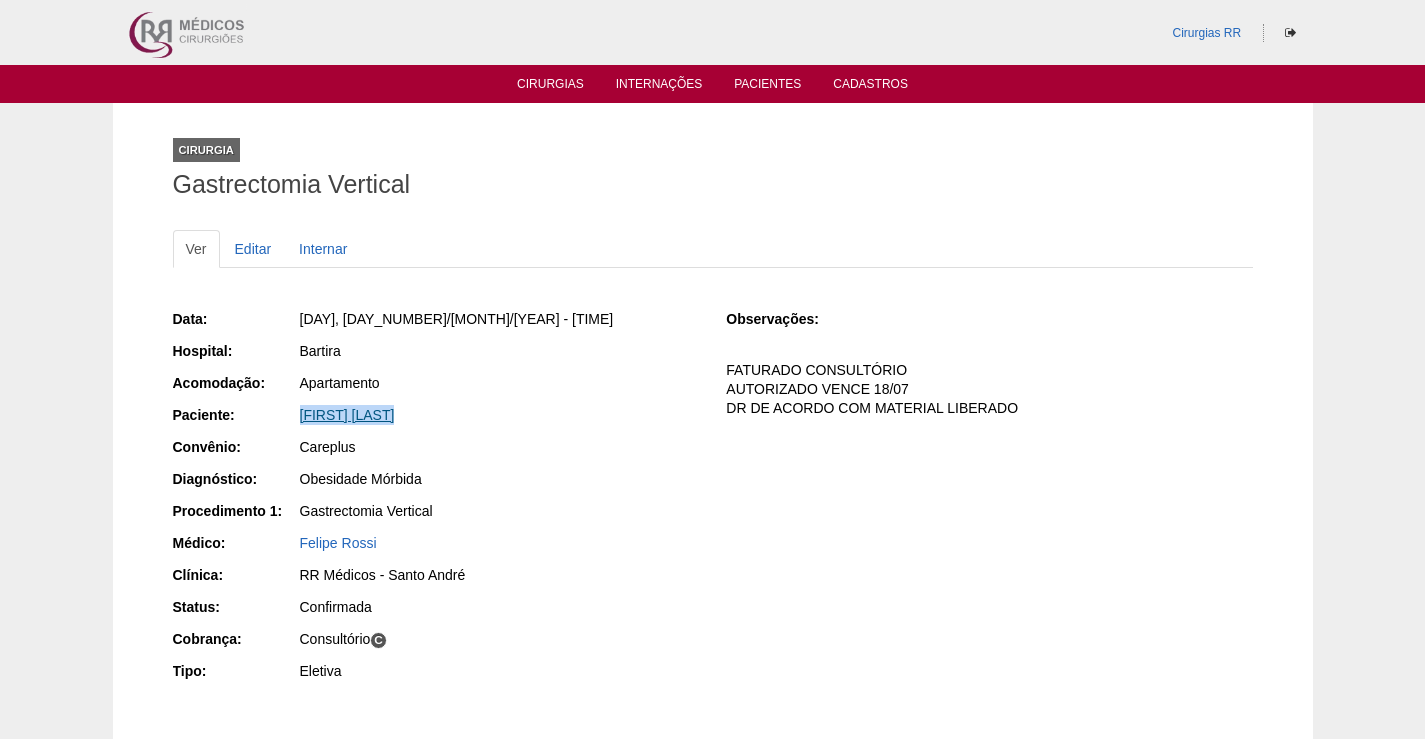 click on "[FIRST] [LAST]" at bounding box center (347, 415) 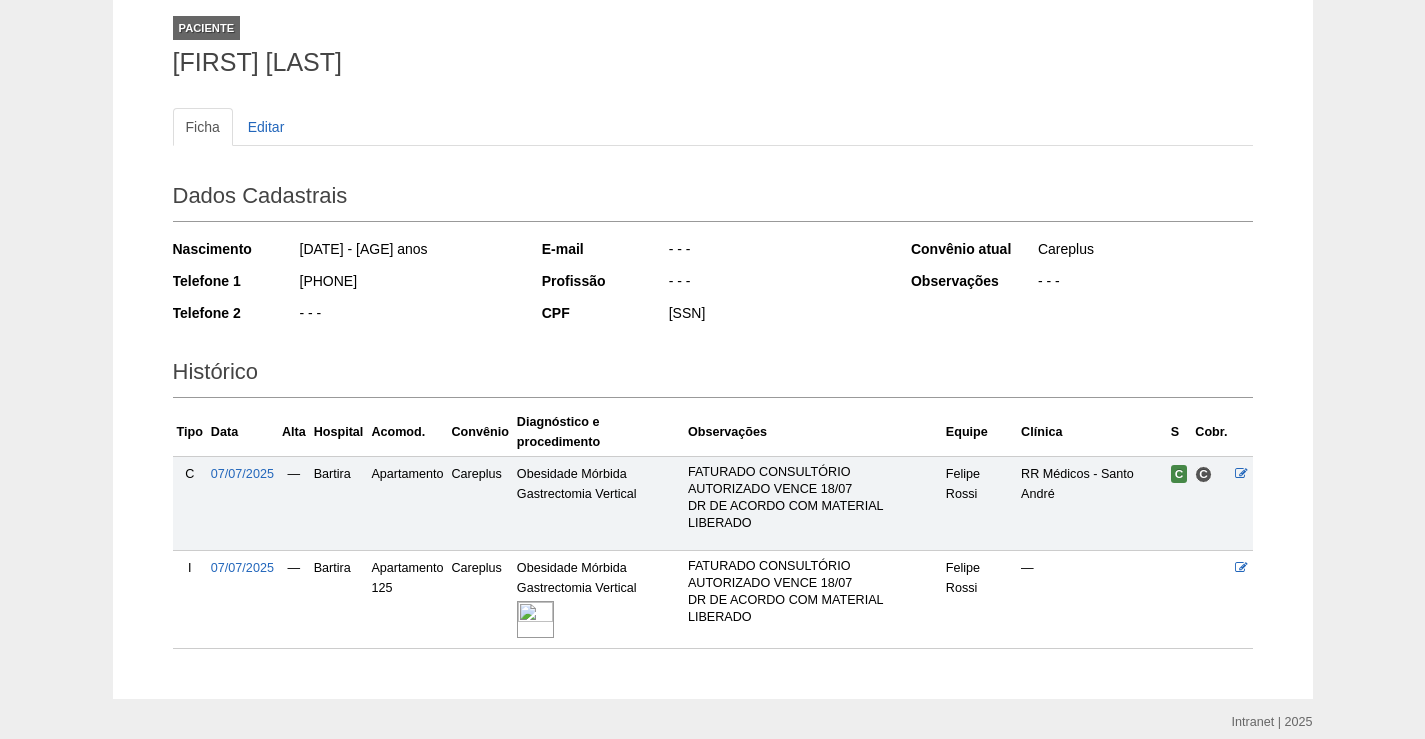 scroll, scrollTop: 0, scrollLeft: 0, axis: both 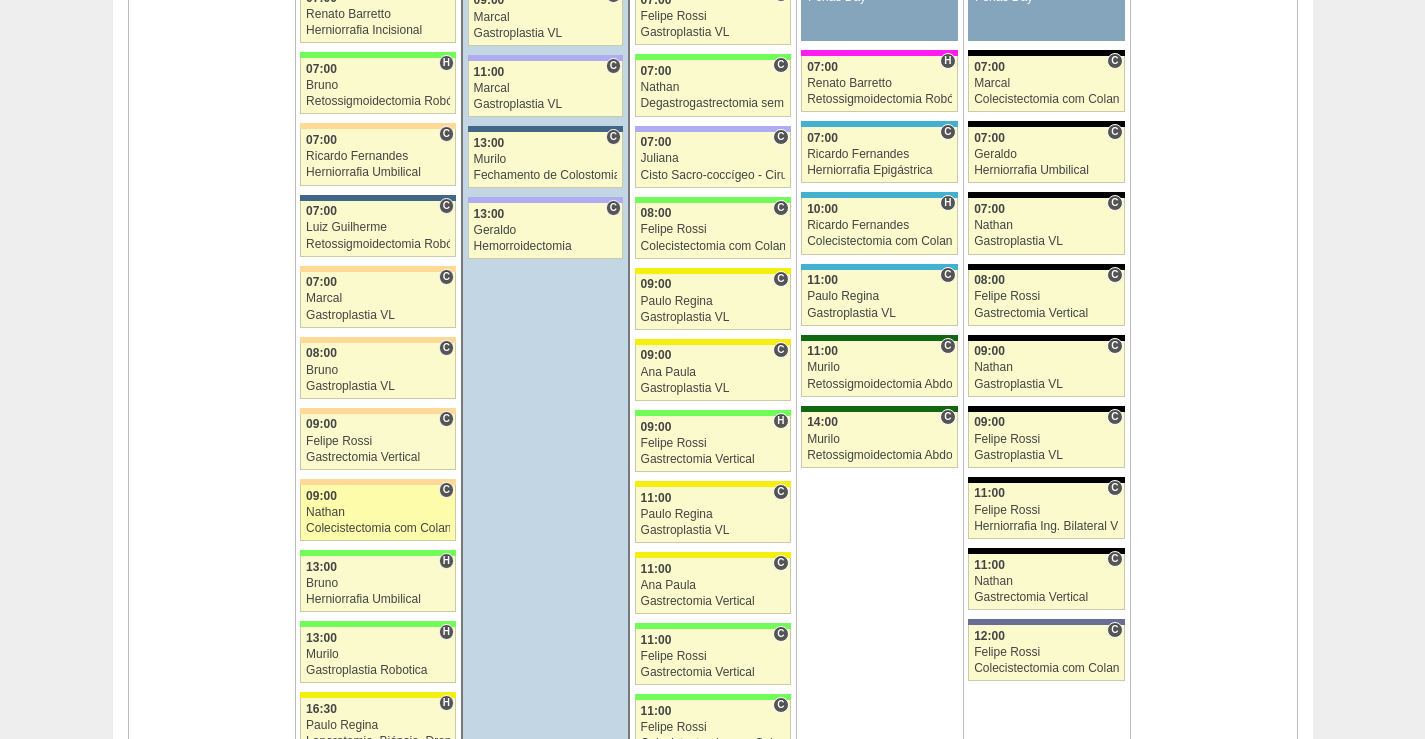 click on "Nathan" at bounding box center [378, 512] 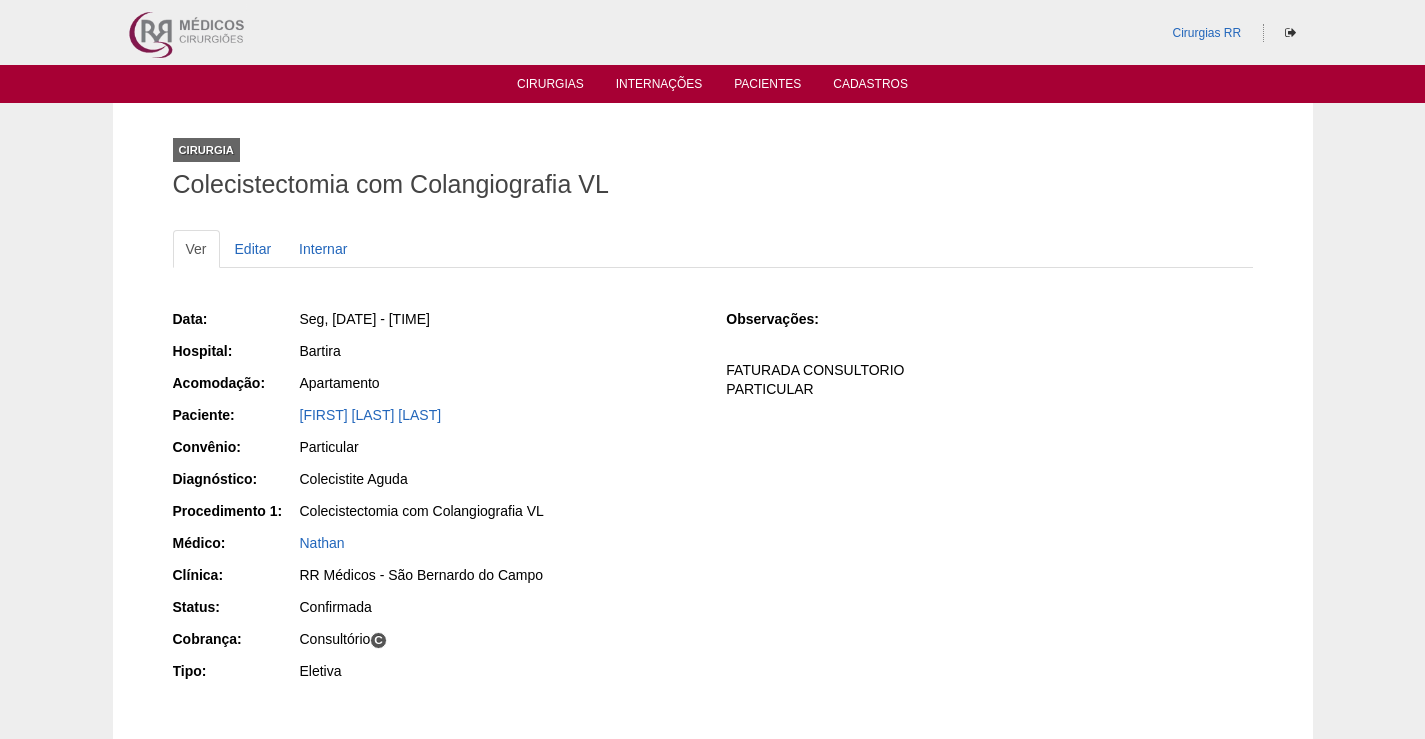 scroll, scrollTop: 0, scrollLeft: 0, axis: both 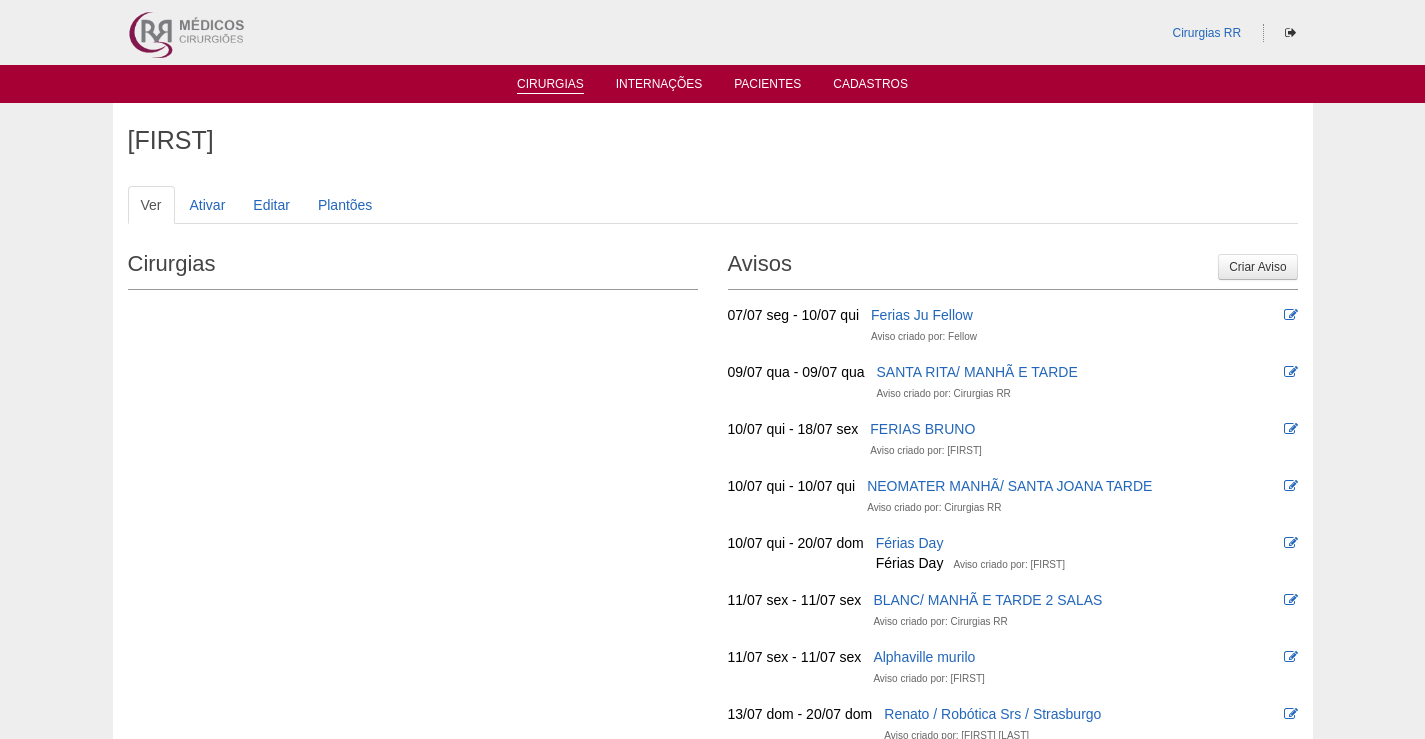 click on "Cirurgias" at bounding box center (550, 85) 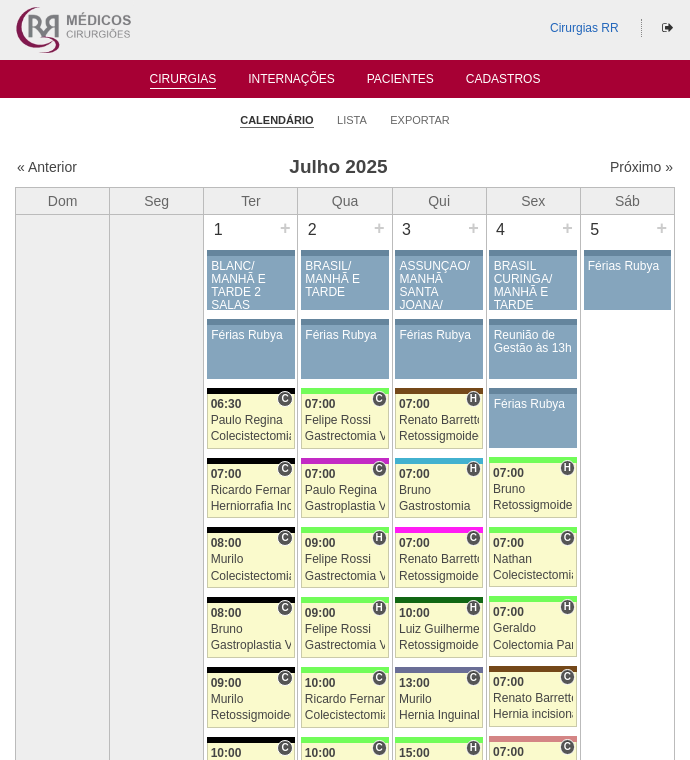 scroll, scrollTop: 0, scrollLeft: 0, axis: both 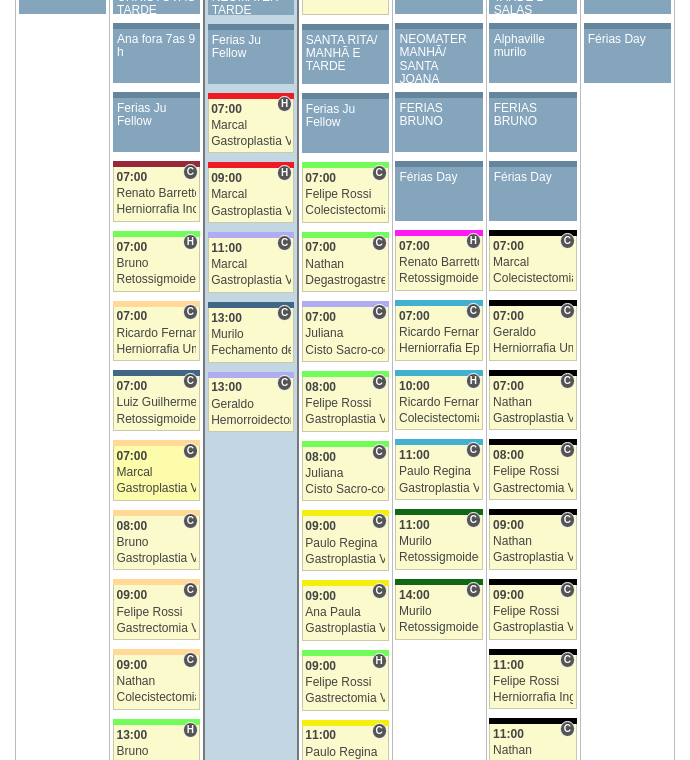 click on "Marcal" at bounding box center [157, 472] 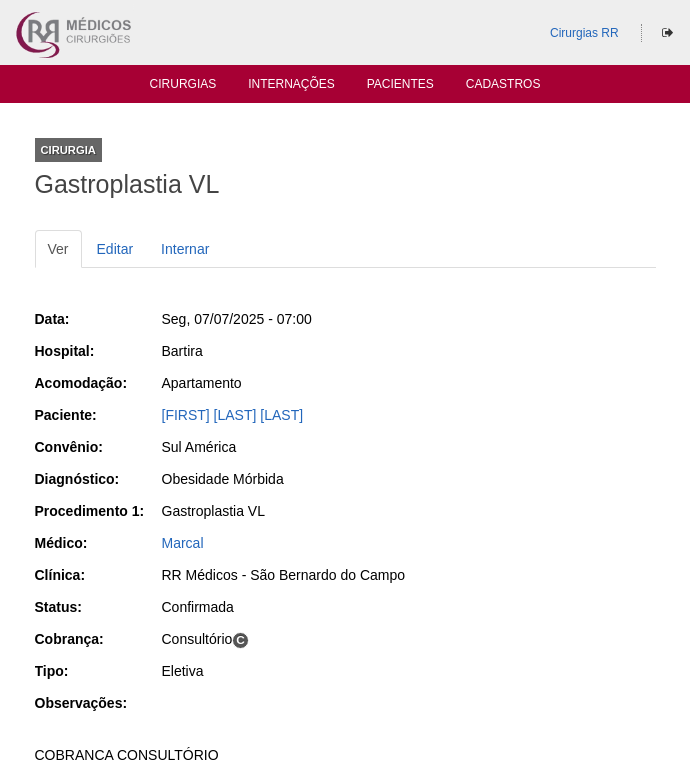 scroll, scrollTop: 0, scrollLeft: 0, axis: both 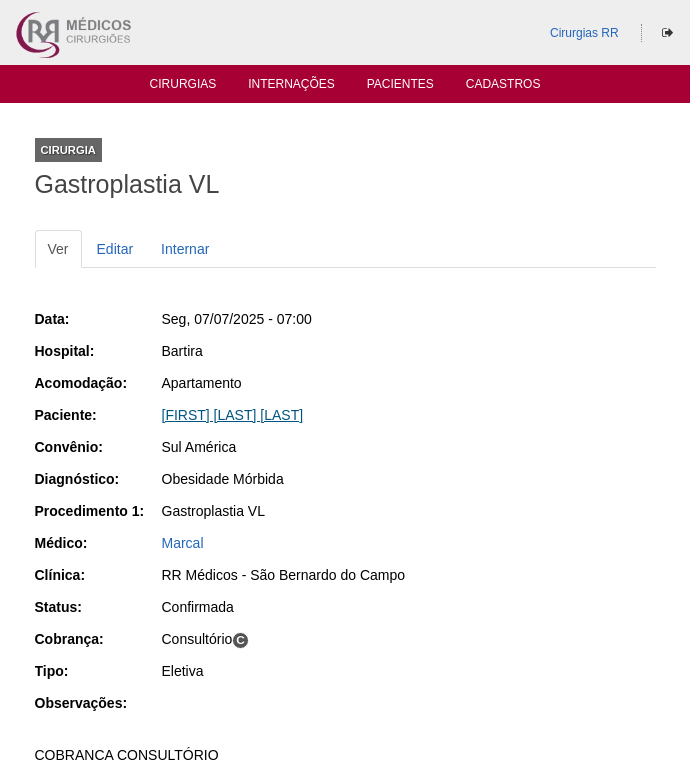 click on "DAYANE FERNANDES COSTA" at bounding box center [233, 415] 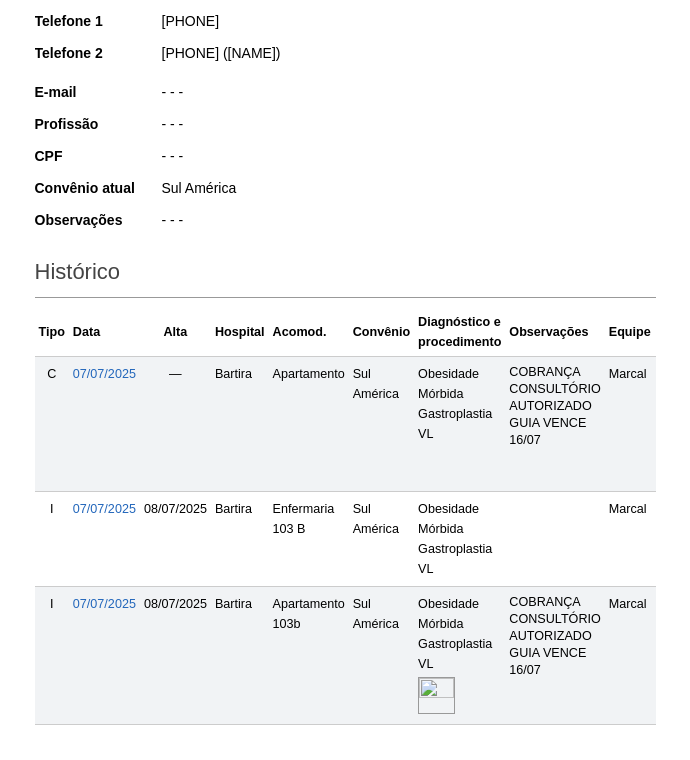 scroll, scrollTop: 526, scrollLeft: 0, axis: vertical 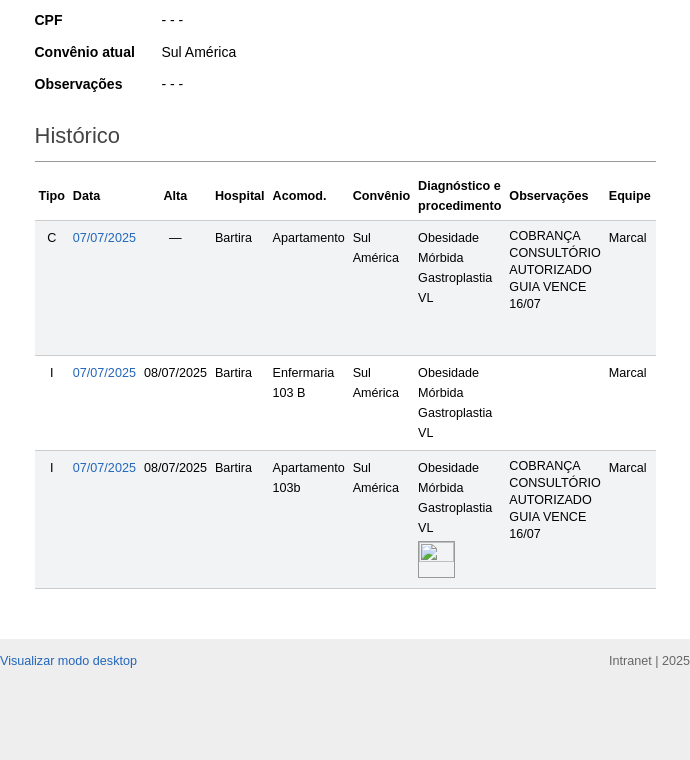 click at bounding box center [436, 559] 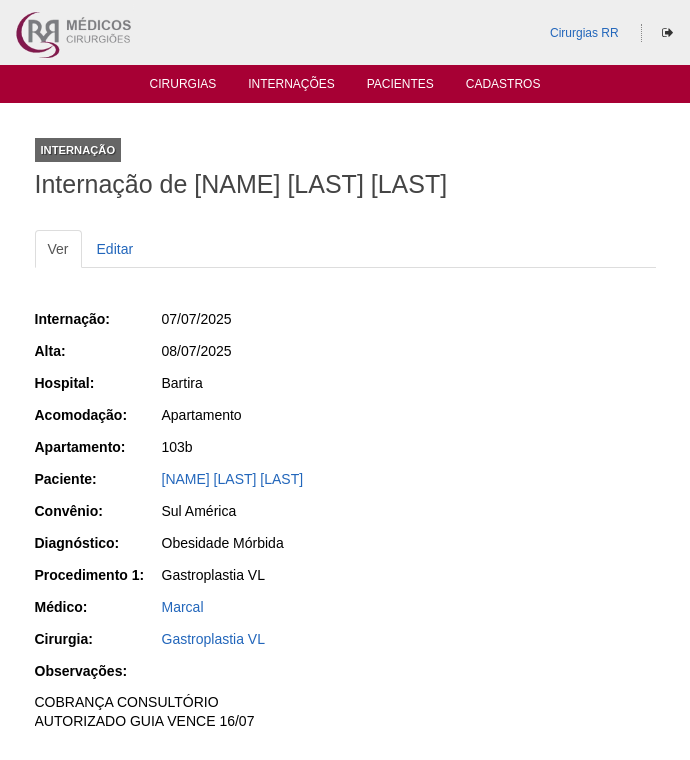 scroll, scrollTop: 0, scrollLeft: 0, axis: both 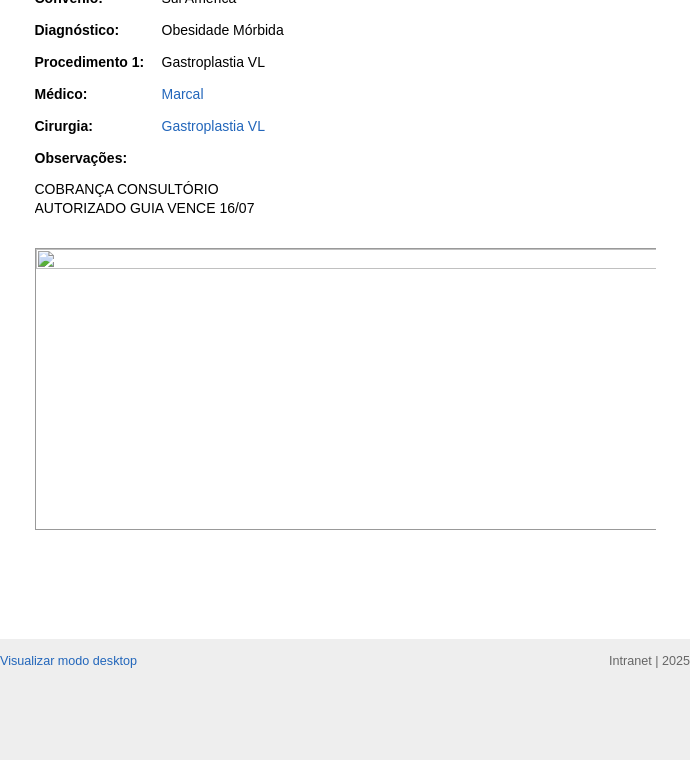 click at bounding box center (346, 389) 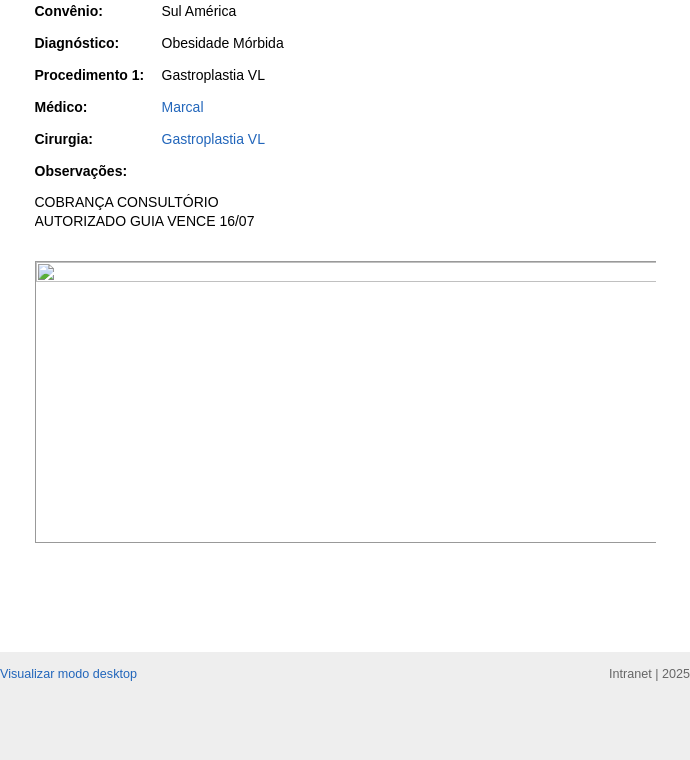 click at bounding box center [346, 402] 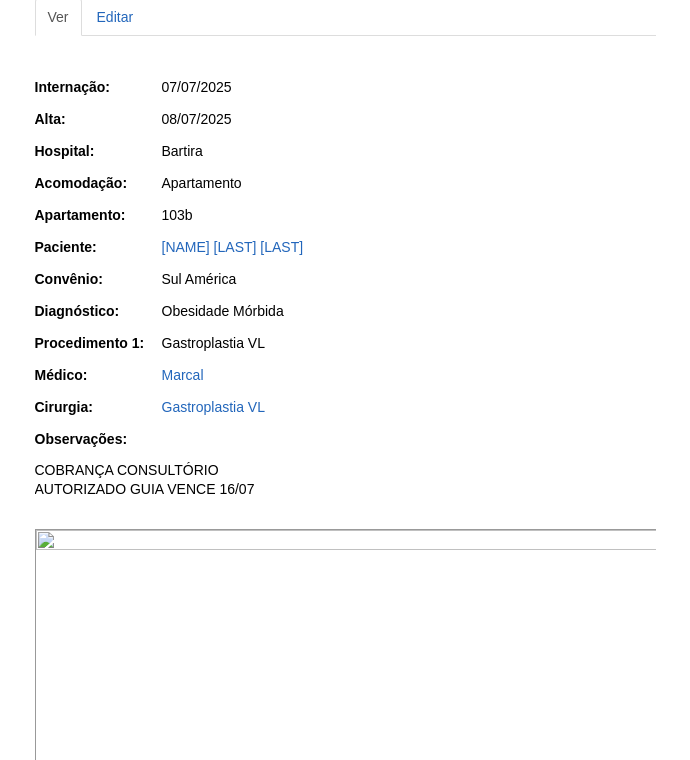 scroll, scrollTop: 200, scrollLeft: 0, axis: vertical 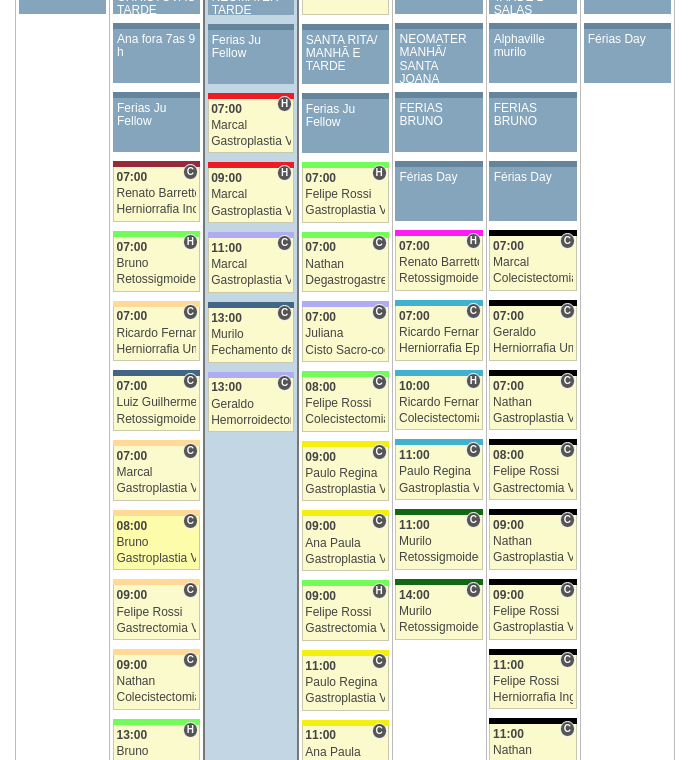 click on "Bruno" at bounding box center (157, 542) 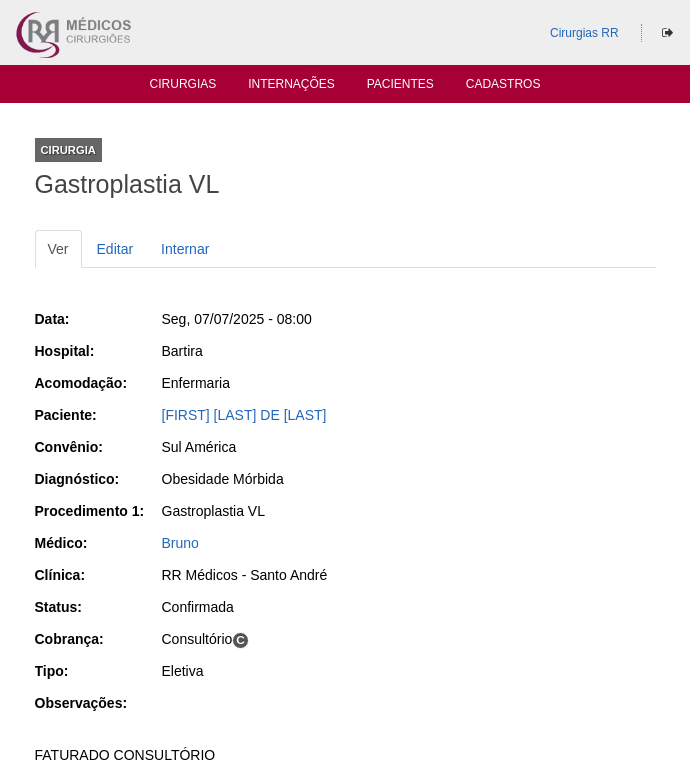 scroll, scrollTop: 0, scrollLeft: 0, axis: both 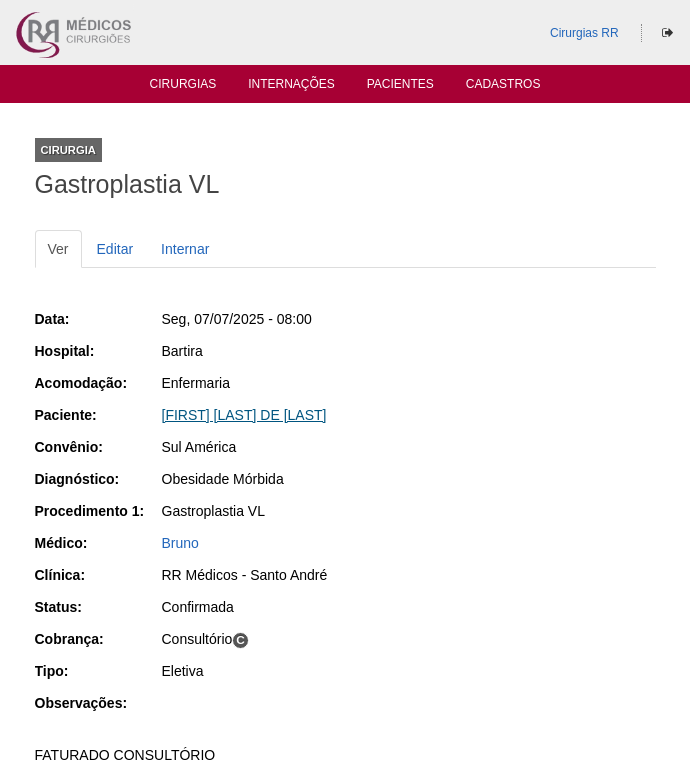 click on "THIAGO MOTA DE CASTRO" at bounding box center (244, 415) 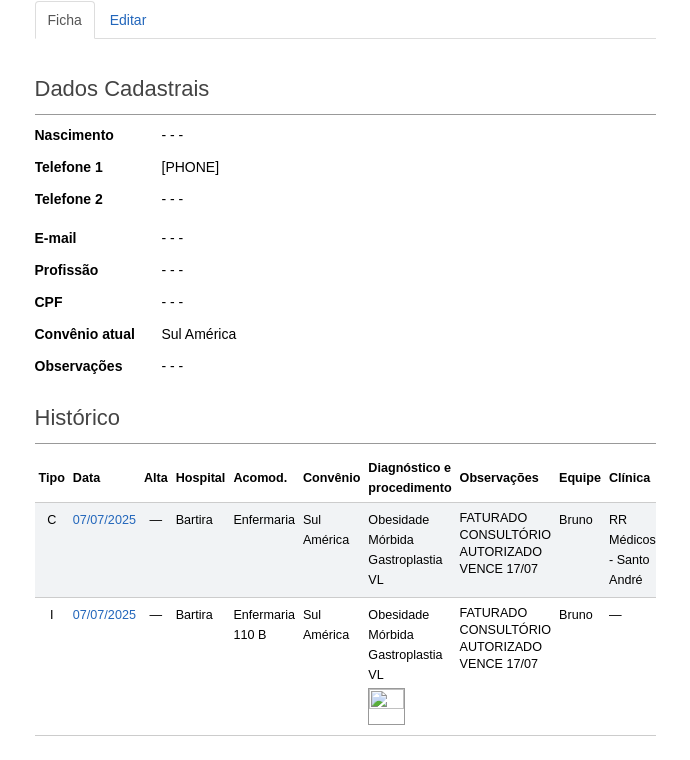 scroll, scrollTop: 391, scrollLeft: 0, axis: vertical 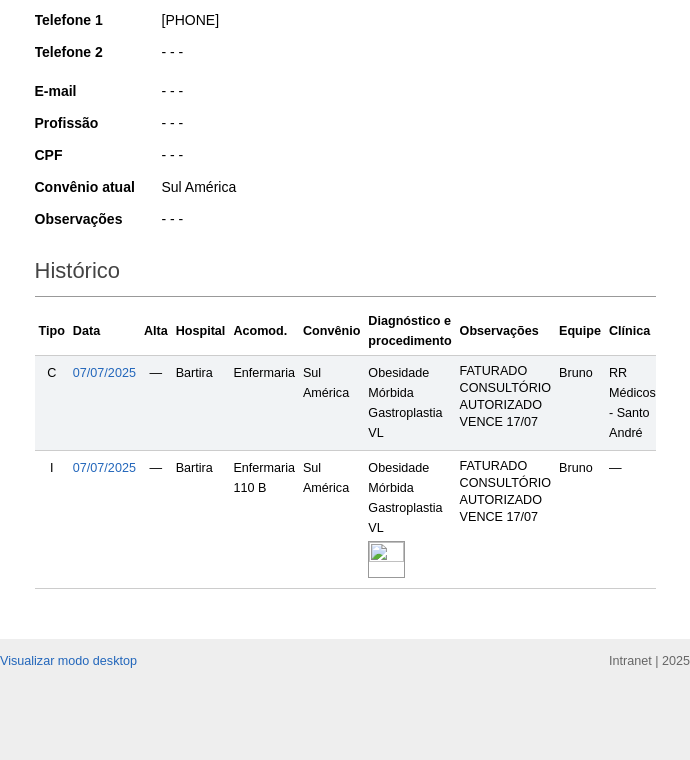 click at bounding box center [386, 559] 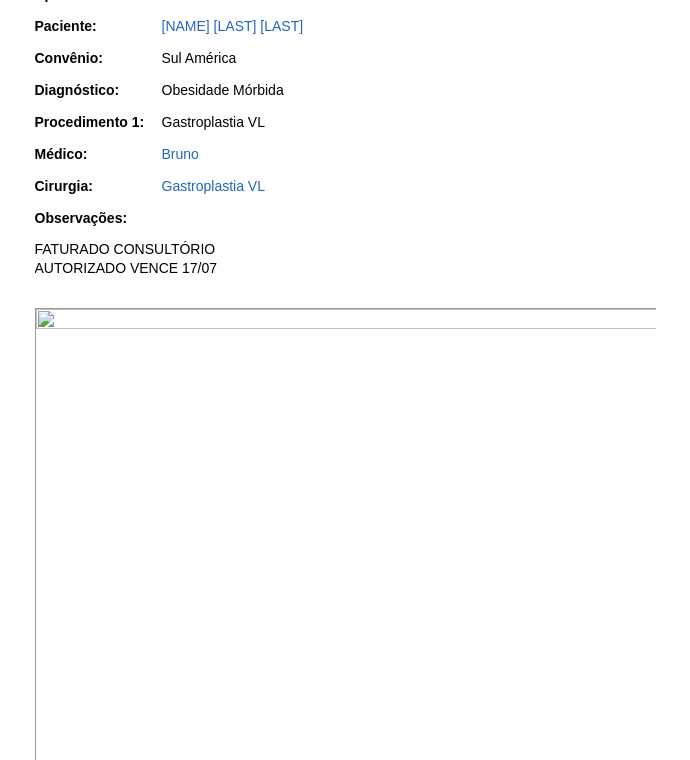 scroll, scrollTop: 400, scrollLeft: 0, axis: vertical 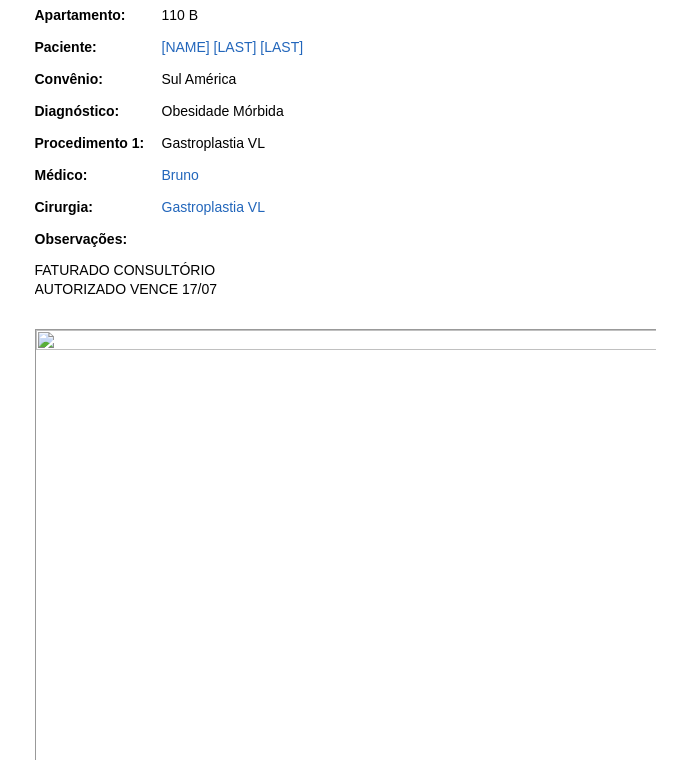 click at bounding box center [346, 563] 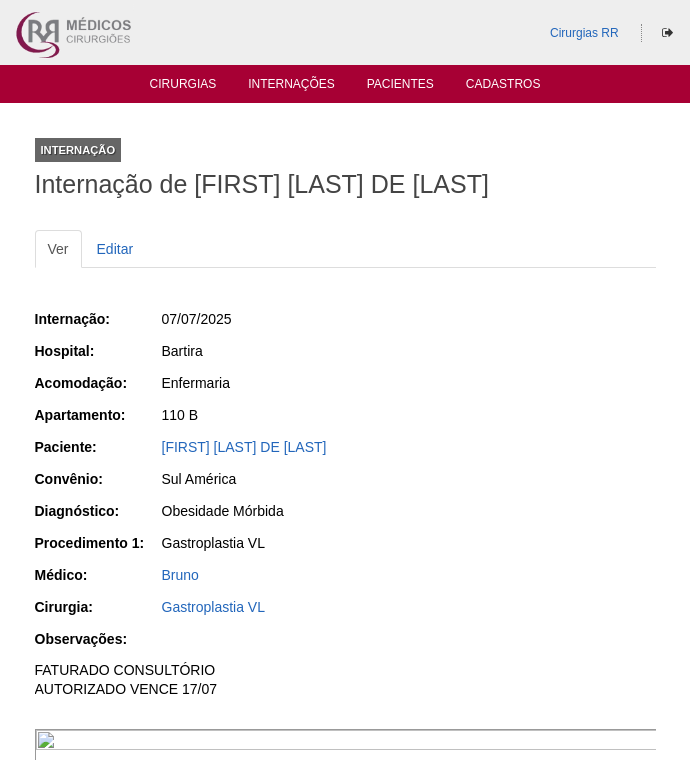 scroll, scrollTop: 400, scrollLeft: 0, axis: vertical 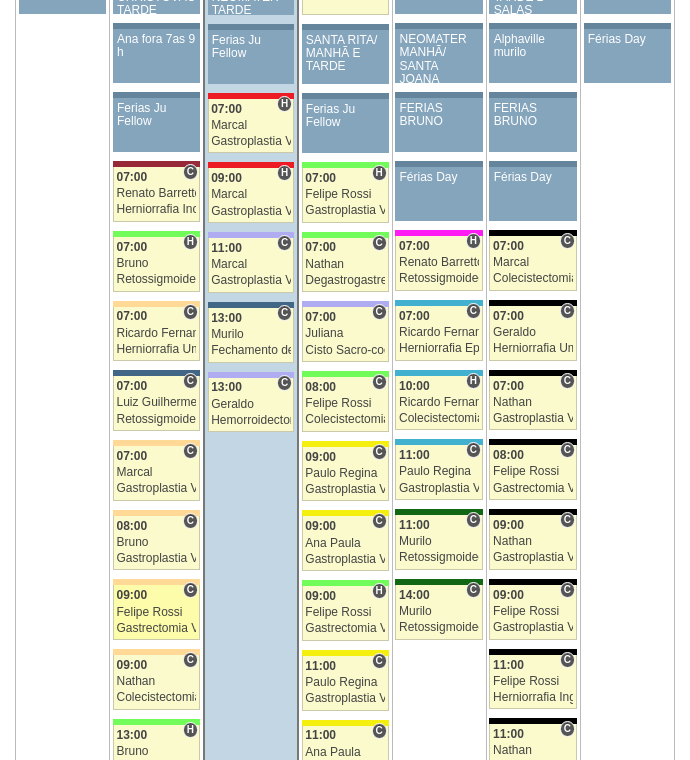 click on "Felipe Rossi" at bounding box center (157, 612) 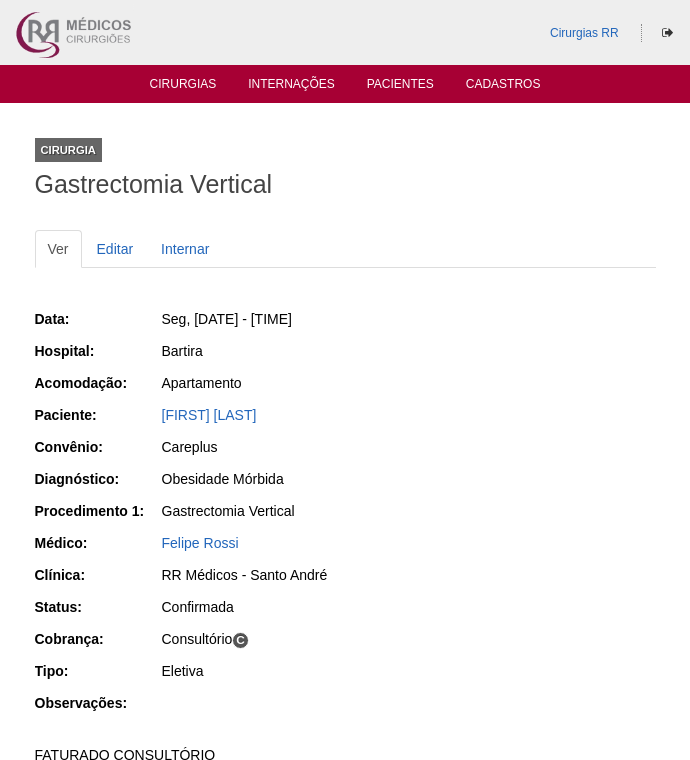 scroll, scrollTop: 0, scrollLeft: 0, axis: both 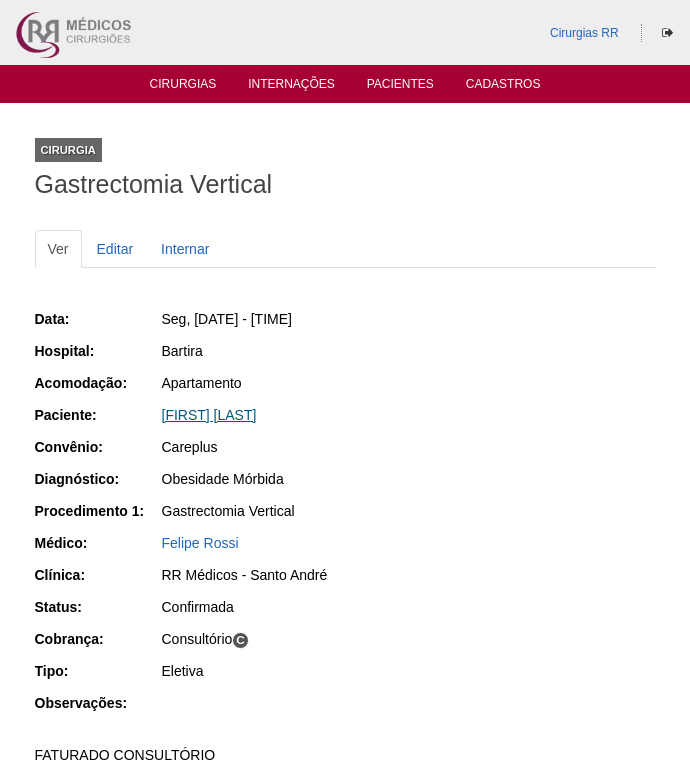 click on "[FIRST] [LAST]" at bounding box center [209, 415] 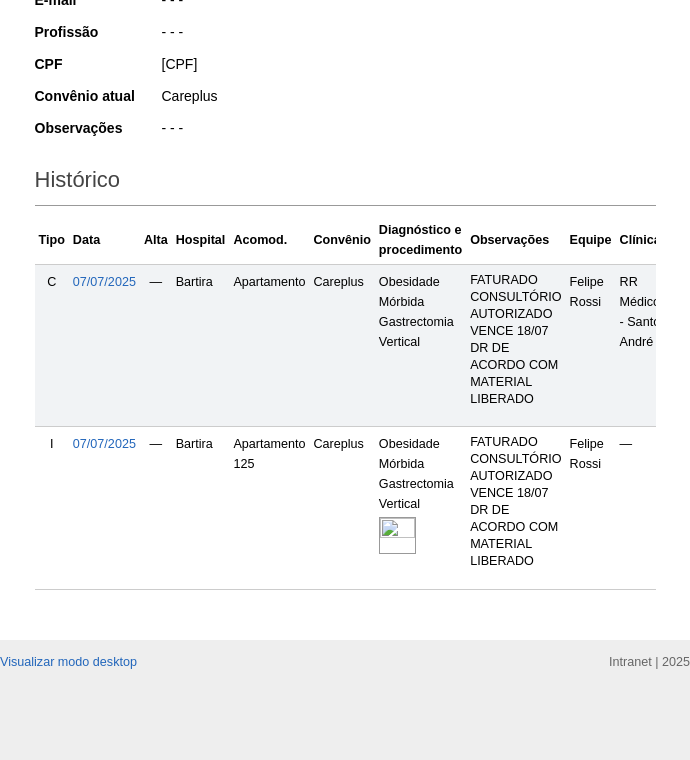 scroll, scrollTop: 482, scrollLeft: 0, axis: vertical 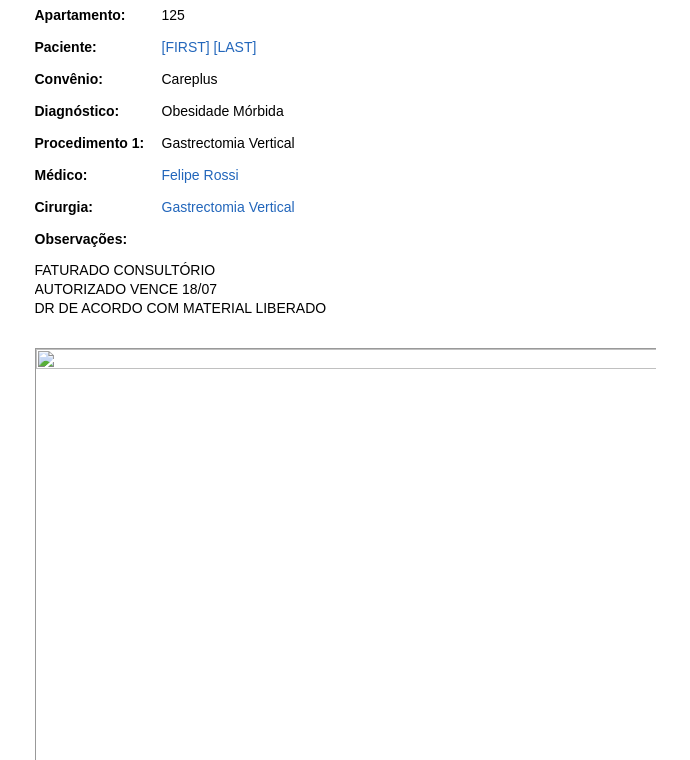 click at bounding box center [346, 582] 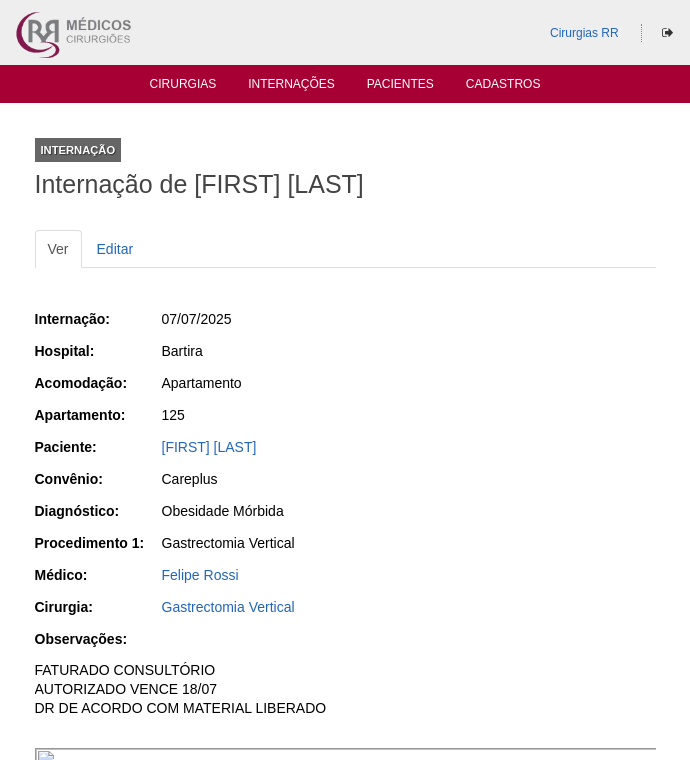 scroll, scrollTop: 400, scrollLeft: 0, axis: vertical 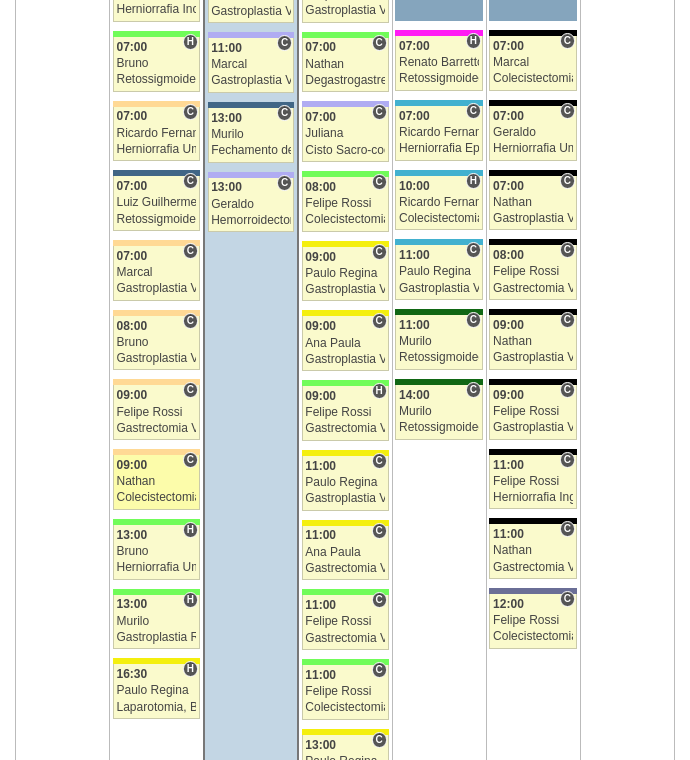 click on "Nathan" at bounding box center (157, 481) 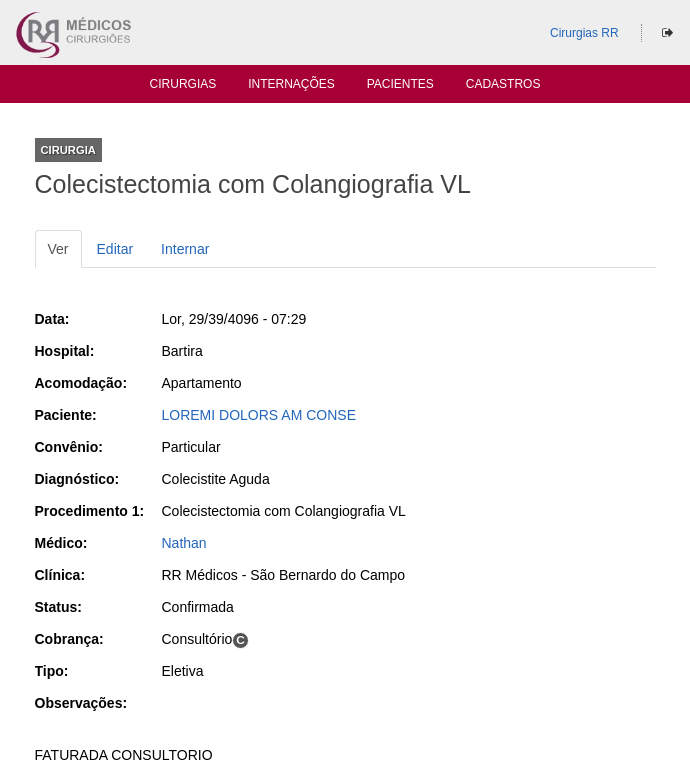 scroll, scrollTop: 0, scrollLeft: 0, axis: both 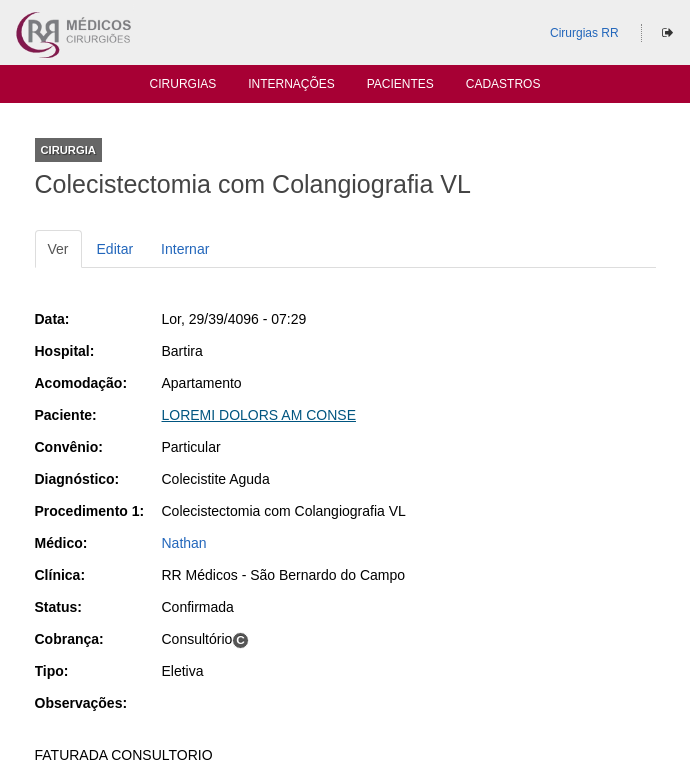 click on "[FIRST] [LAST]" at bounding box center (259, 415) 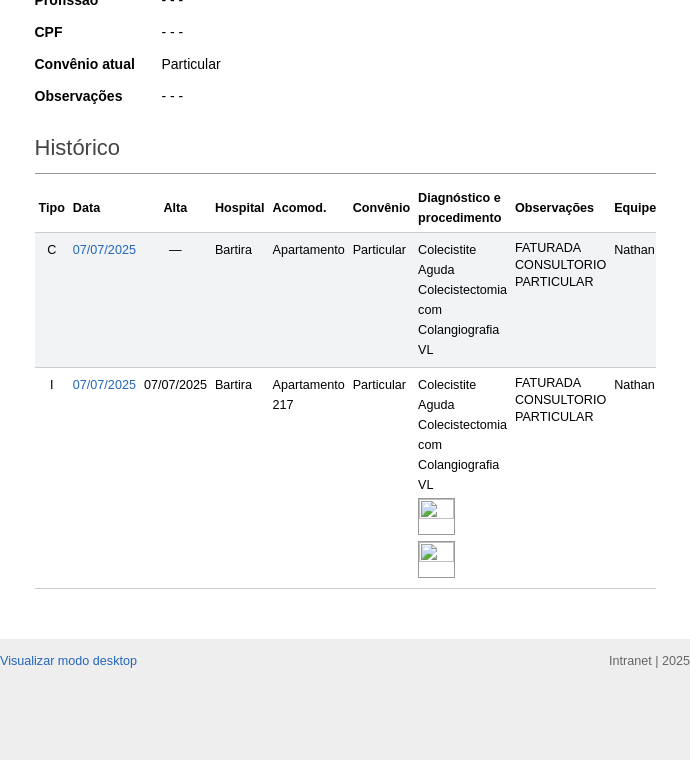 scroll, scrollTop: 514, scrollLeft: 0, axis: vertical 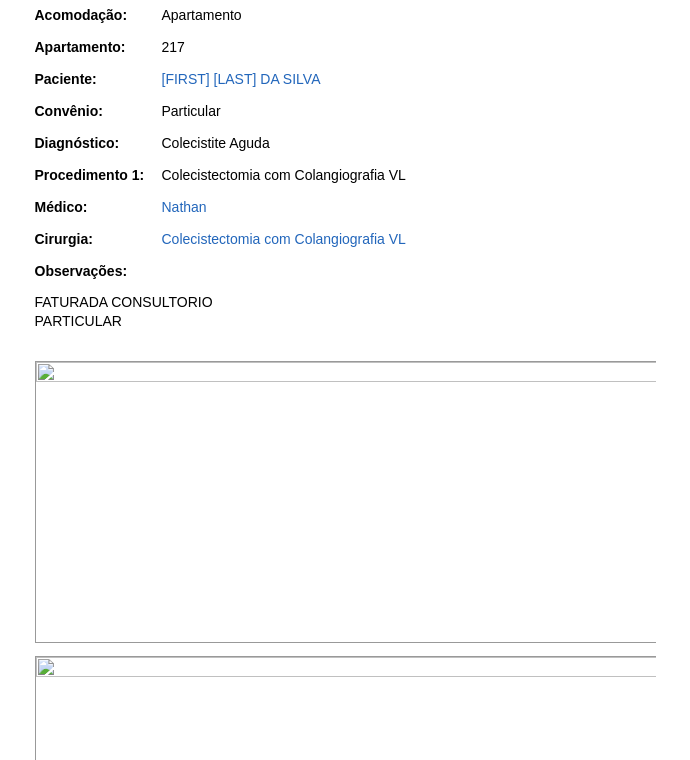 click at bounding box center (346, 502) 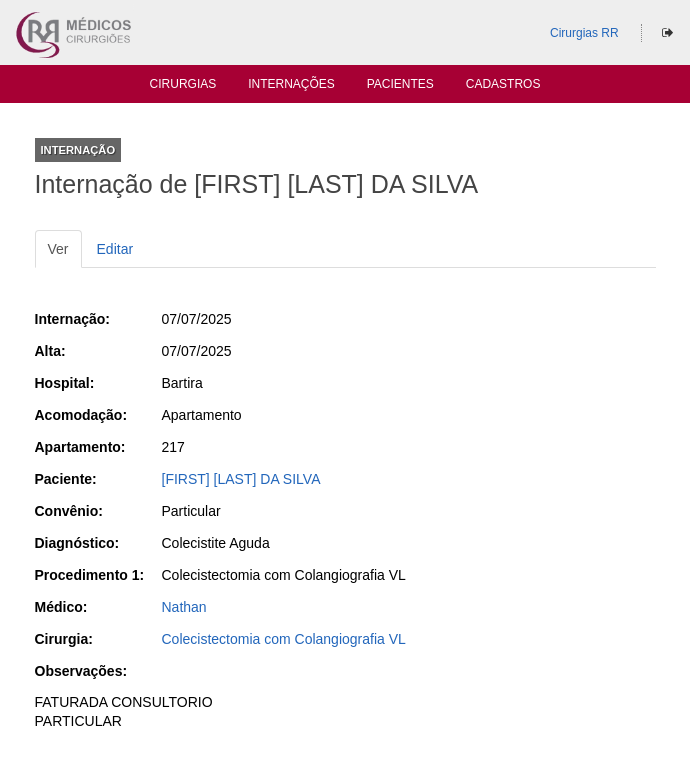 scroll, scrollTop: 400, scrollLeft: 0, axis: vertical 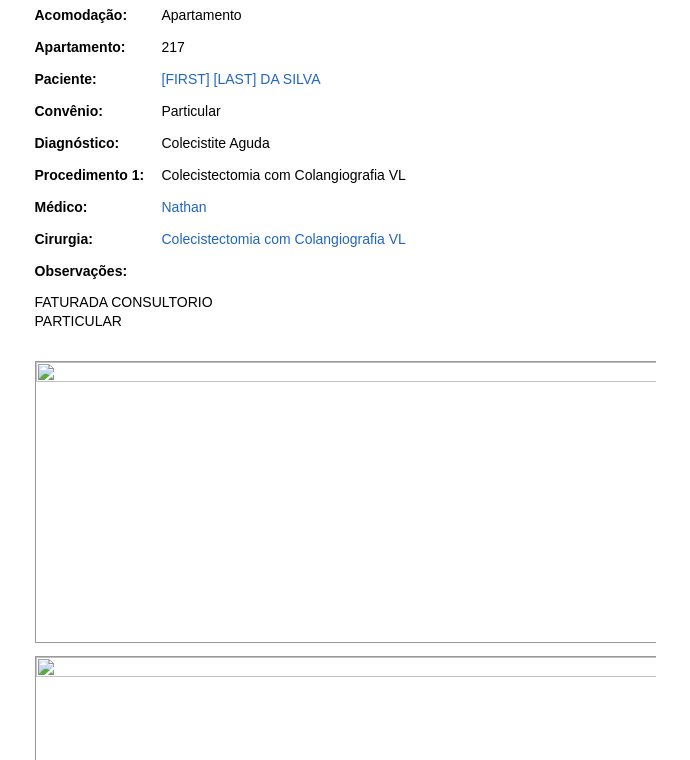 click at bounding box center [346, 502] 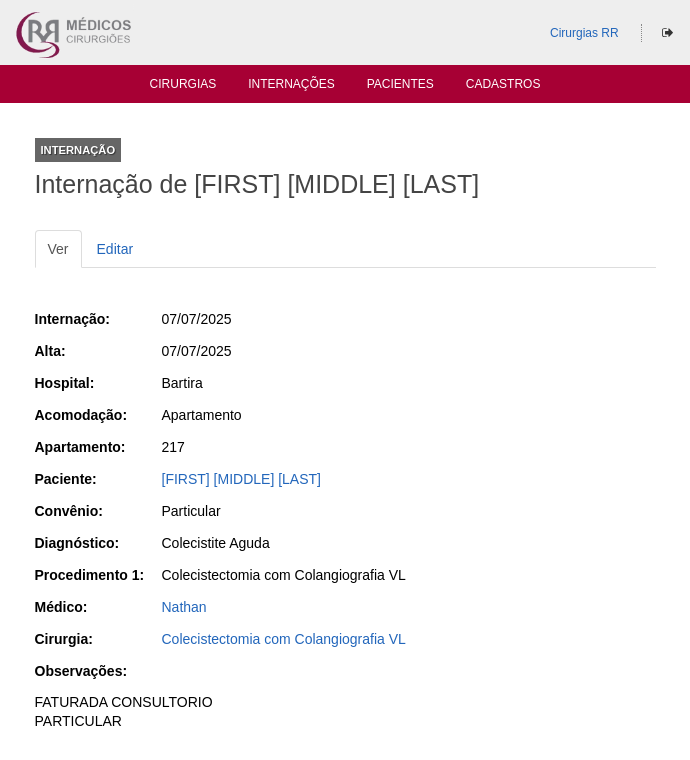 scroll, scrollTop: 400, scrollLeft: 0, axis: vertical 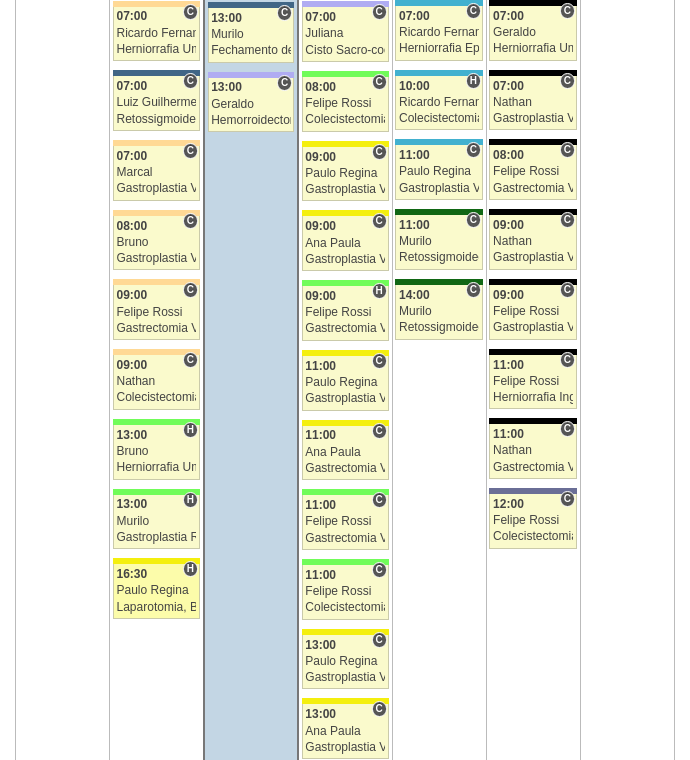 click on "Paulo Regina" at bounding box center [157, 590] 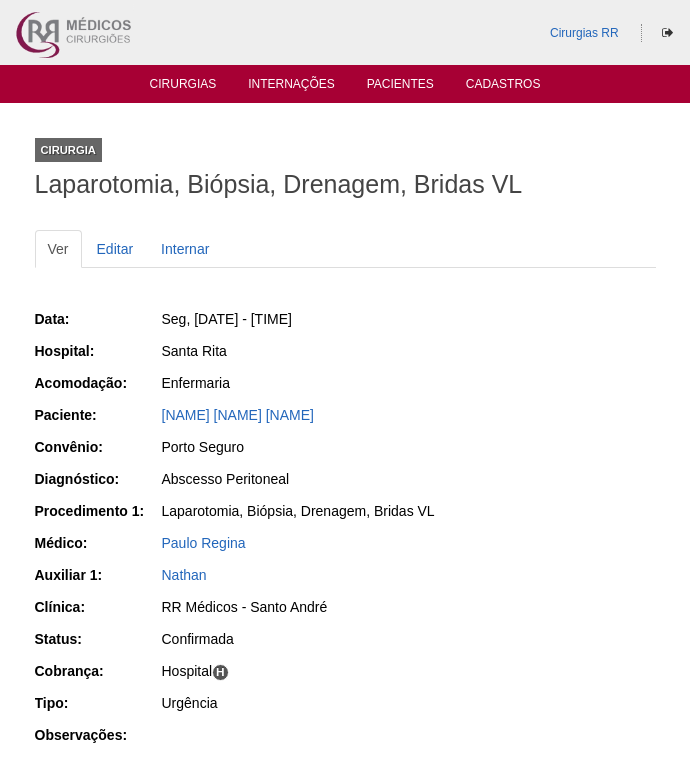 scroll, scrollTop: 0, scrollLeft: 0, axis: both 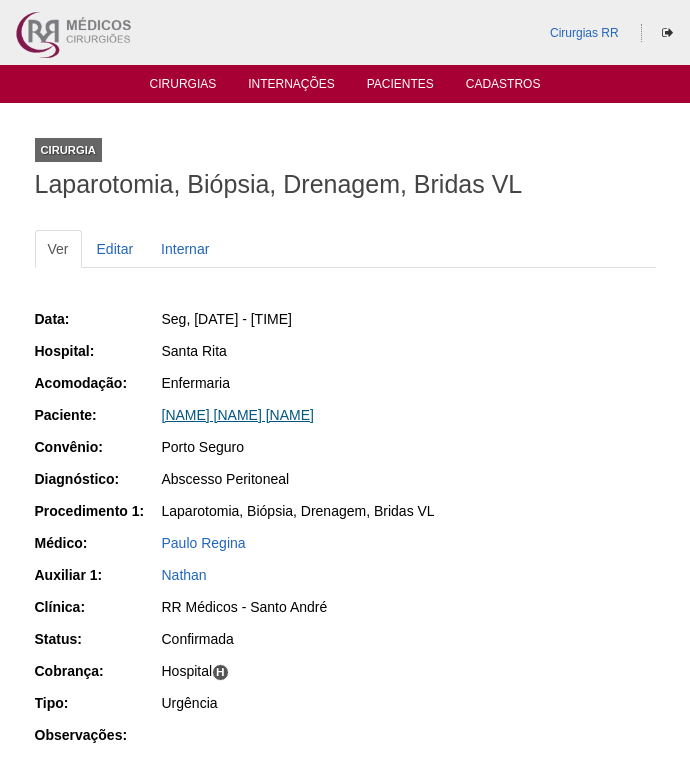 click on "[NAME] [NAME] [NAME]" at bounding box center [232, 415] 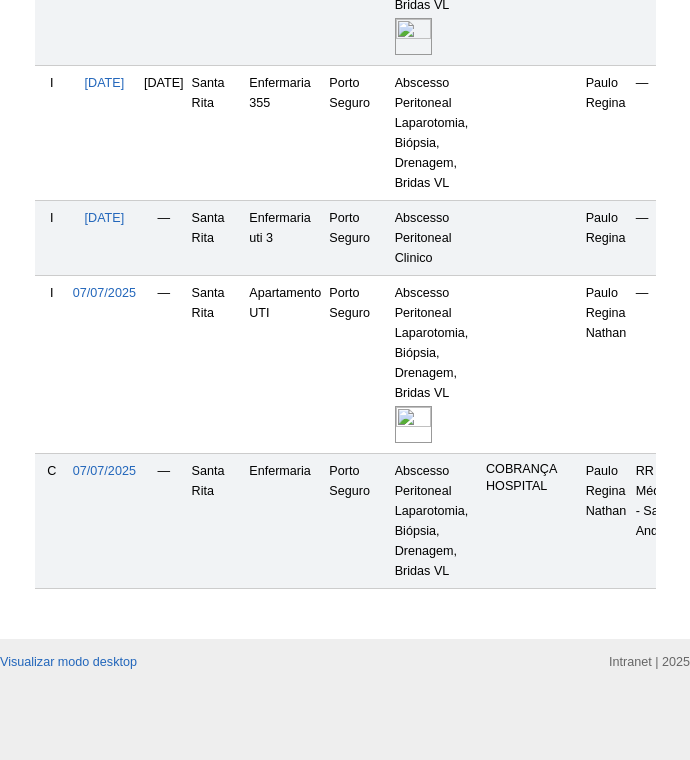 scroll, scrollTop: 1722, scrollLeft: 0, axis: vertical 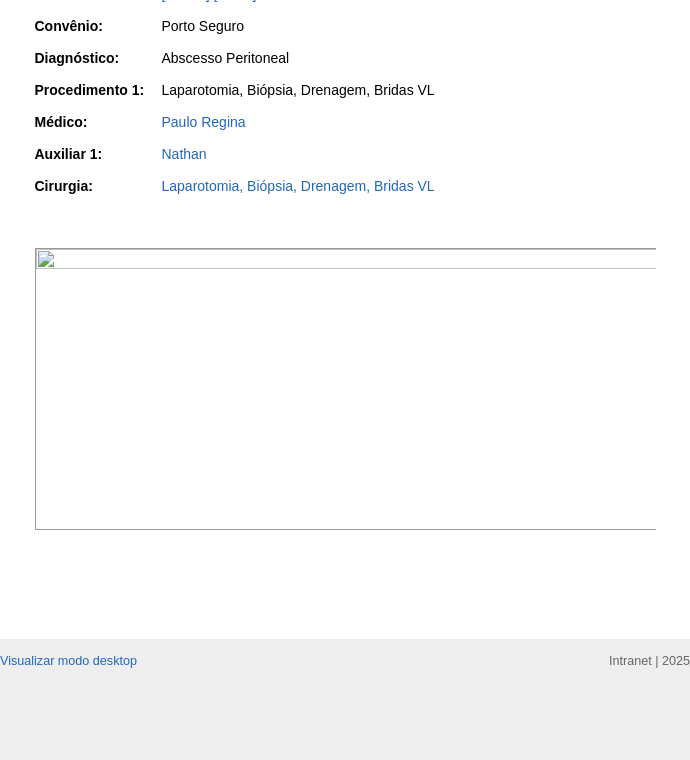 click at bounding box center [346, 389] 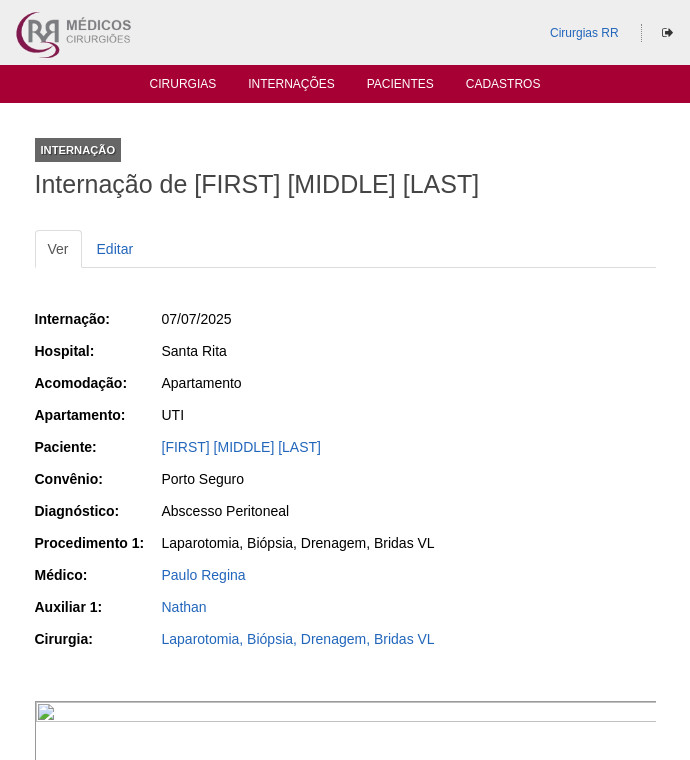 scroll, scrollTop: 500, scrollLeft: 0, axis: vertical 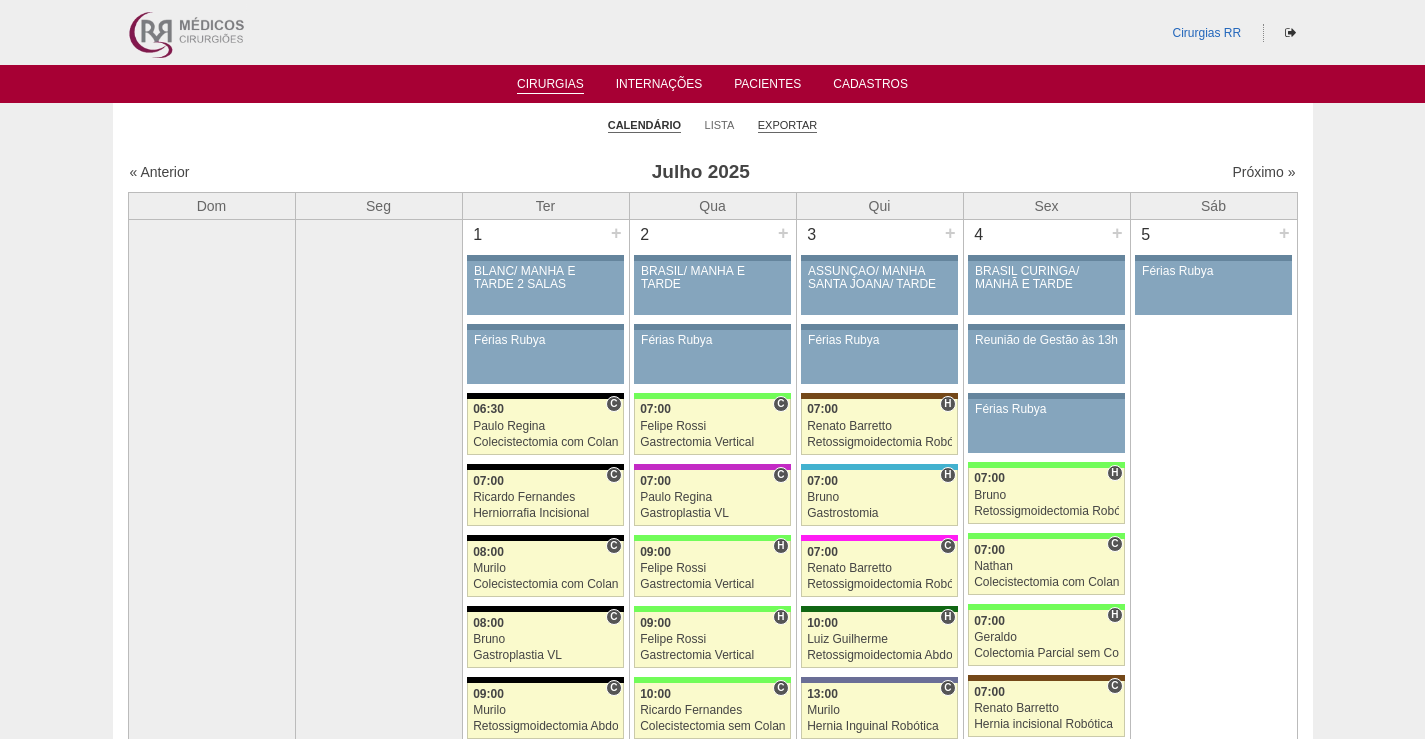 click on "Exportar" at bounding box center (788, 125) 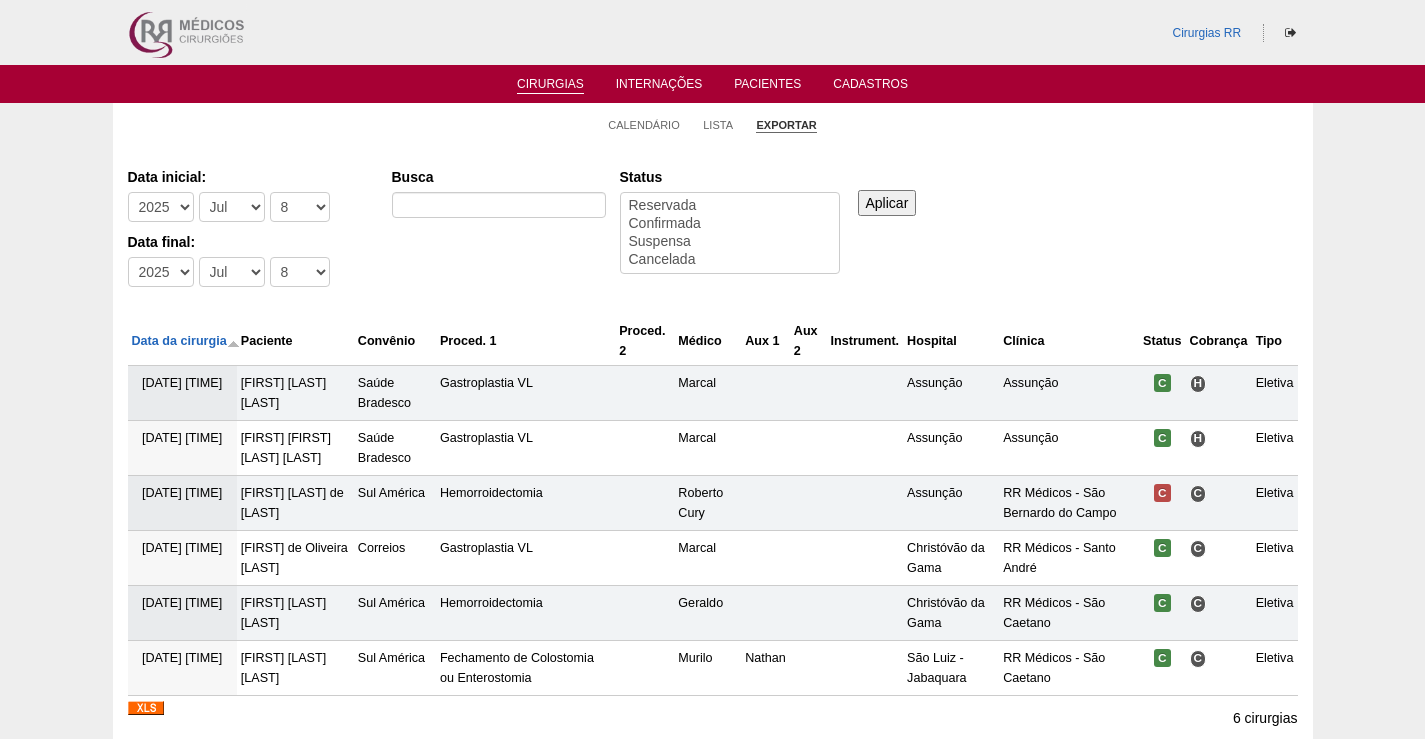 scroll, scrollTop: 0, scrollLeft: 0, axis: both 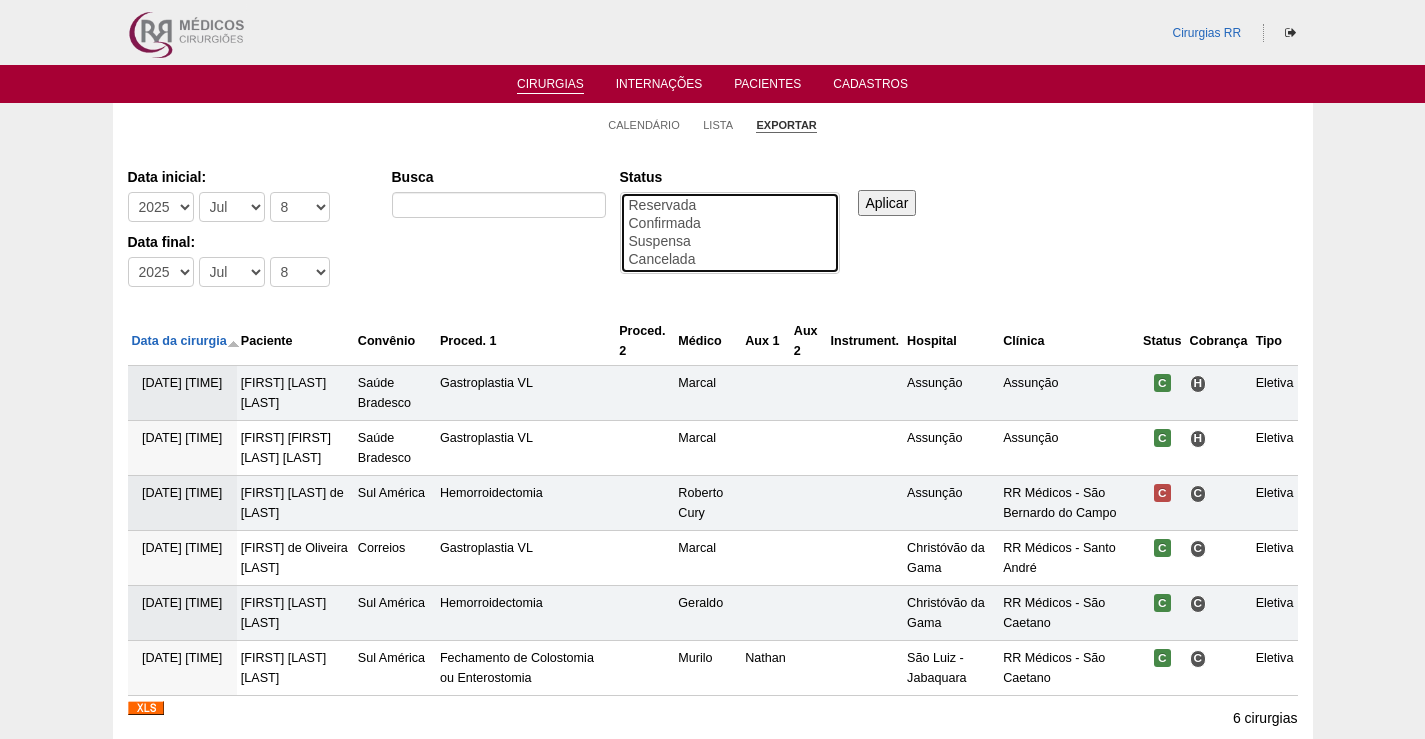 select on "conf" 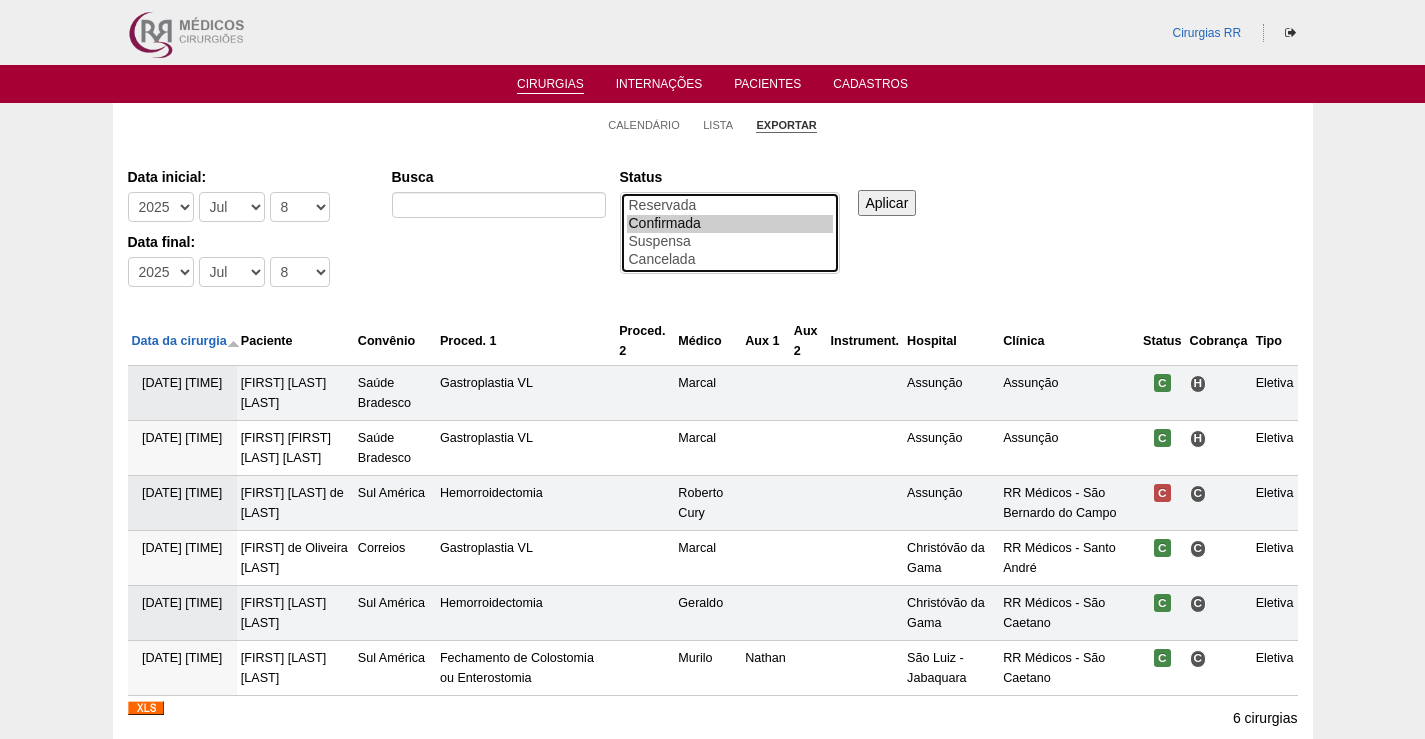 click on "Confirmada" at bounding box center (730, 224) 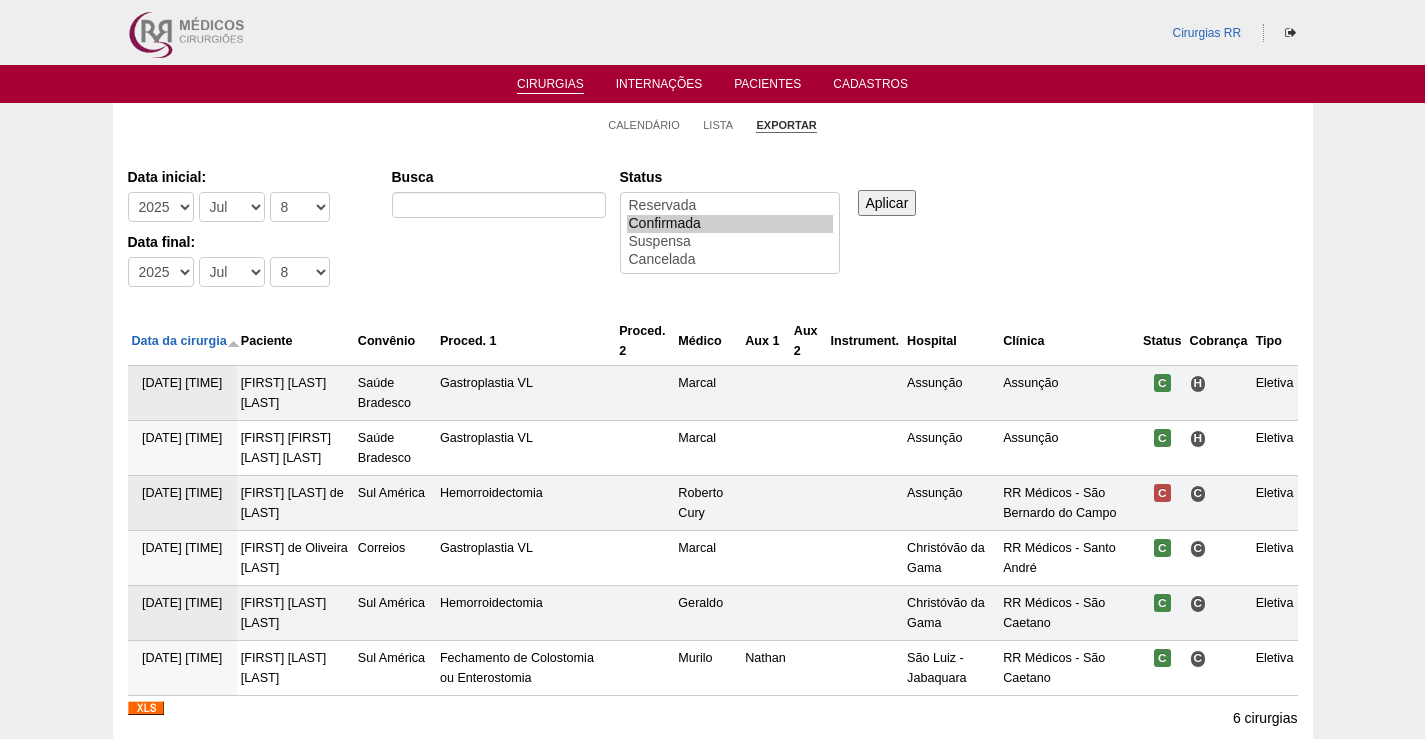 click on "Aplicar" at bounding box center (887, 203) 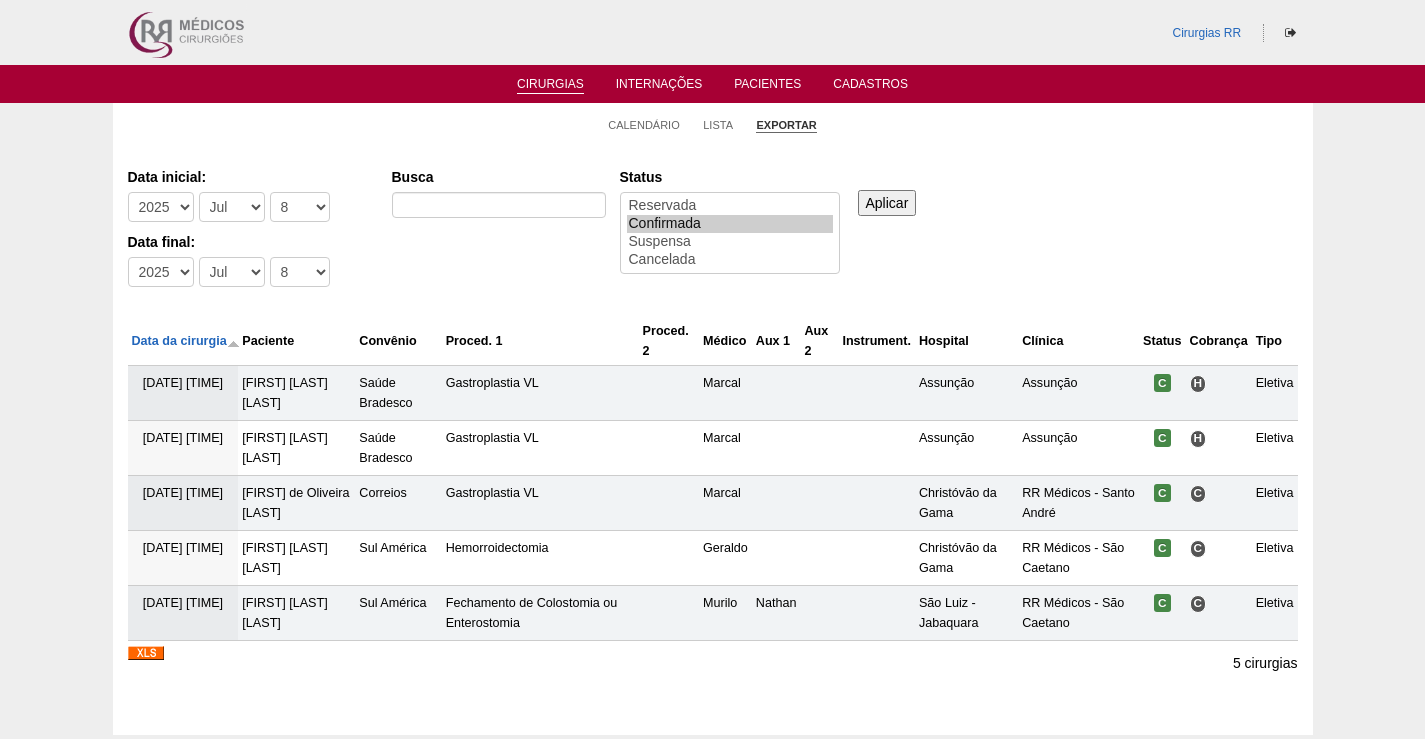 scroll, scrollTop: 0, scrollLeft: 0, axis: both 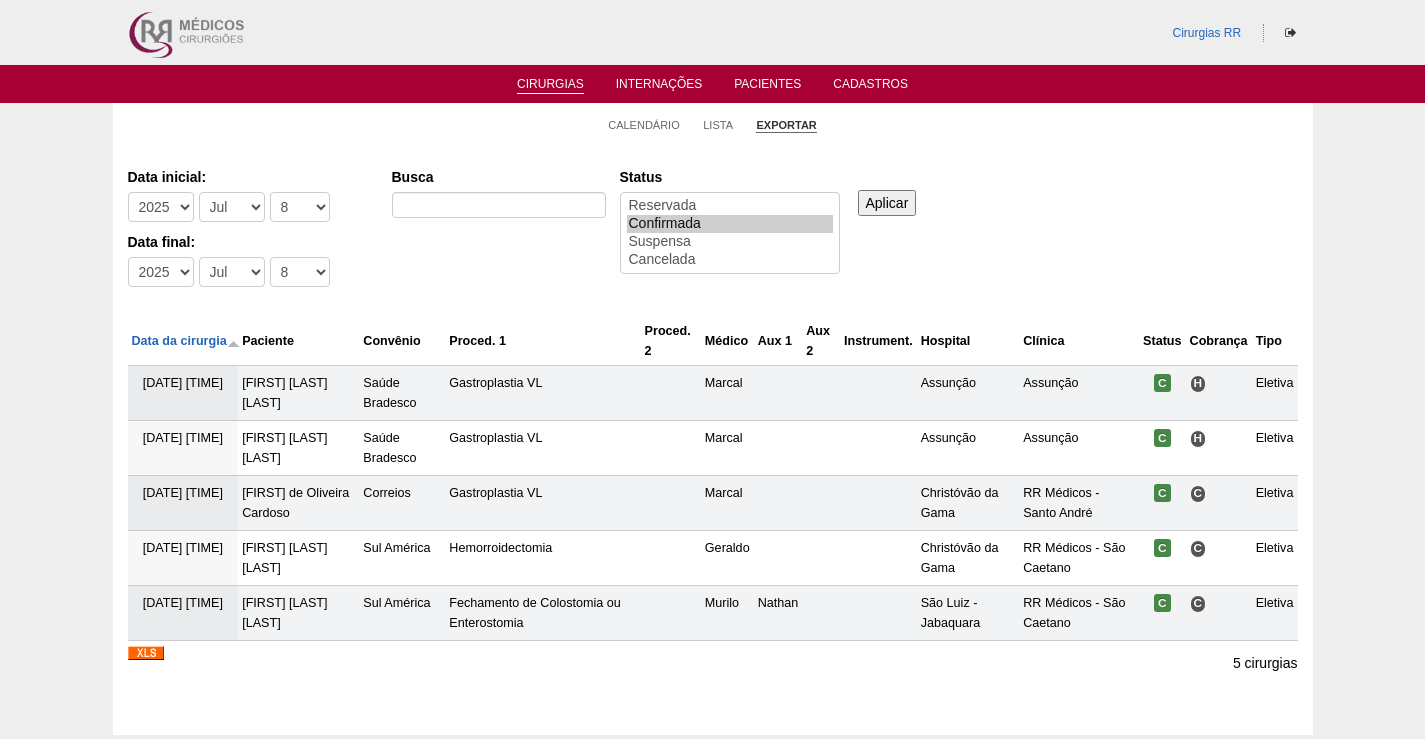 click at bounding box center [146, 653] 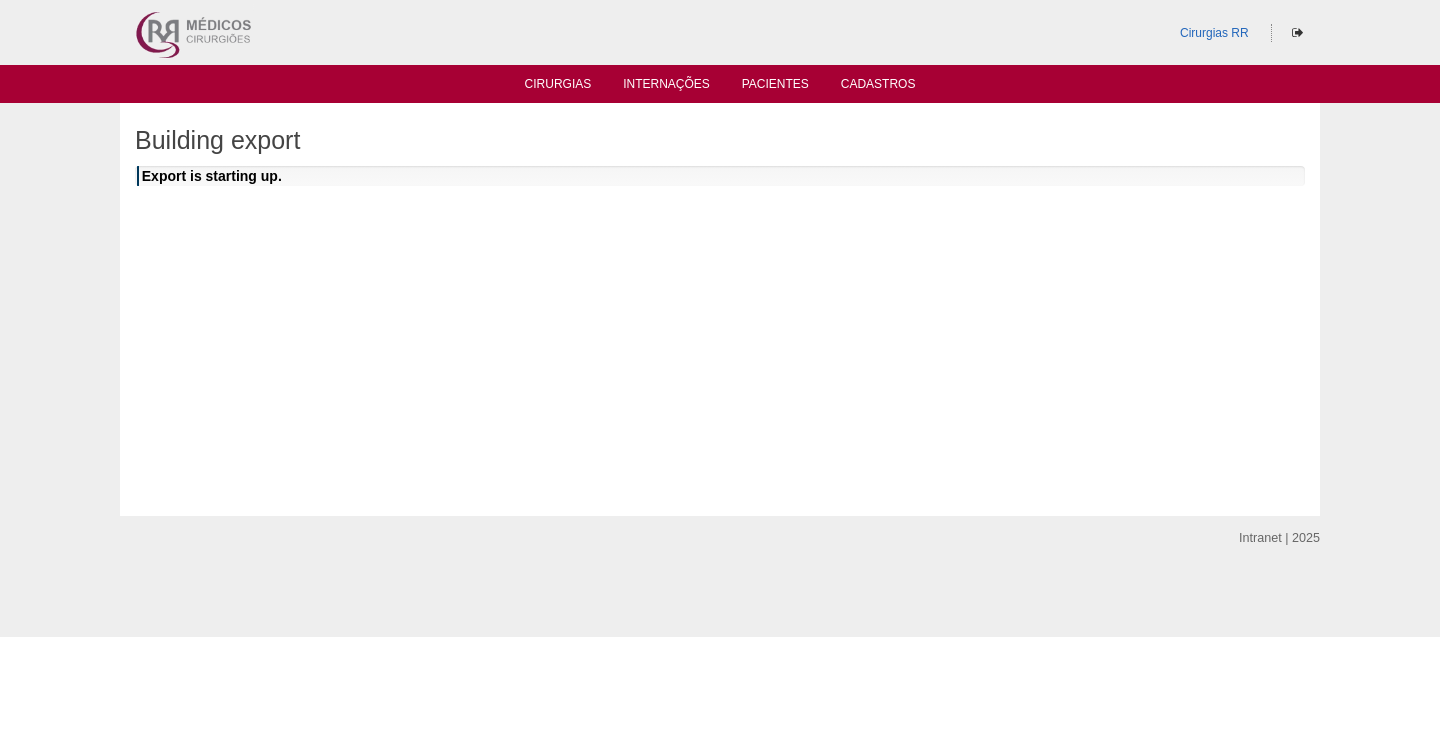 scroll, scrollTop: 0, scrollLeft: 0, axis: both 